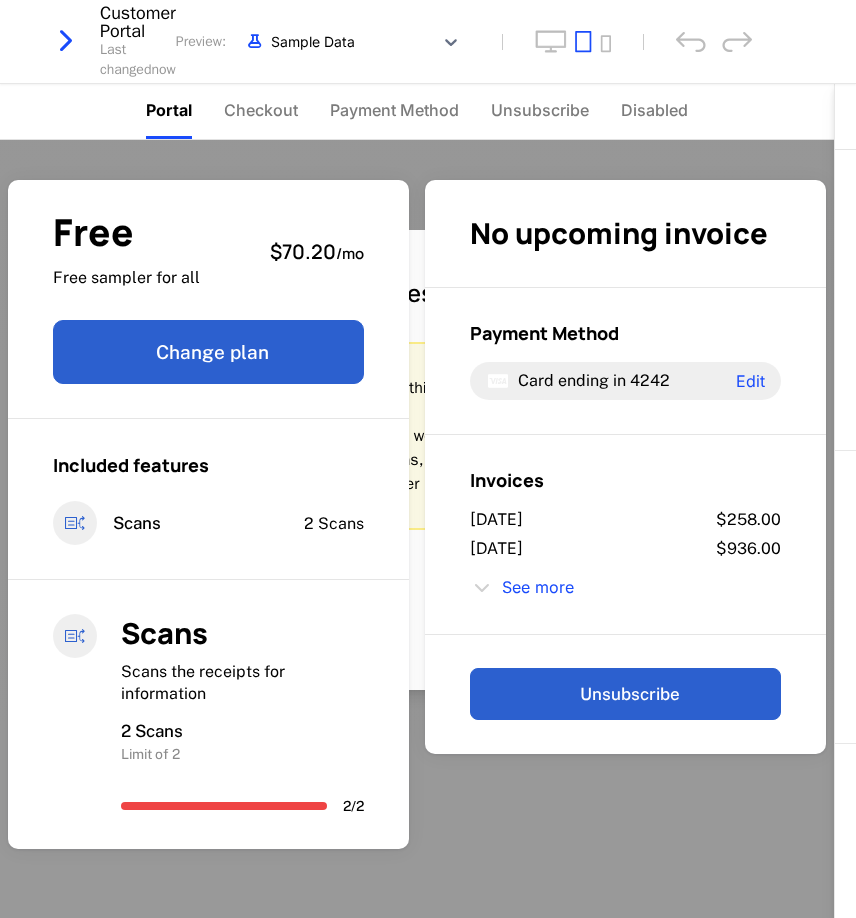 scroll, scrollTop: 0, scrollLeft: 0, axis: both 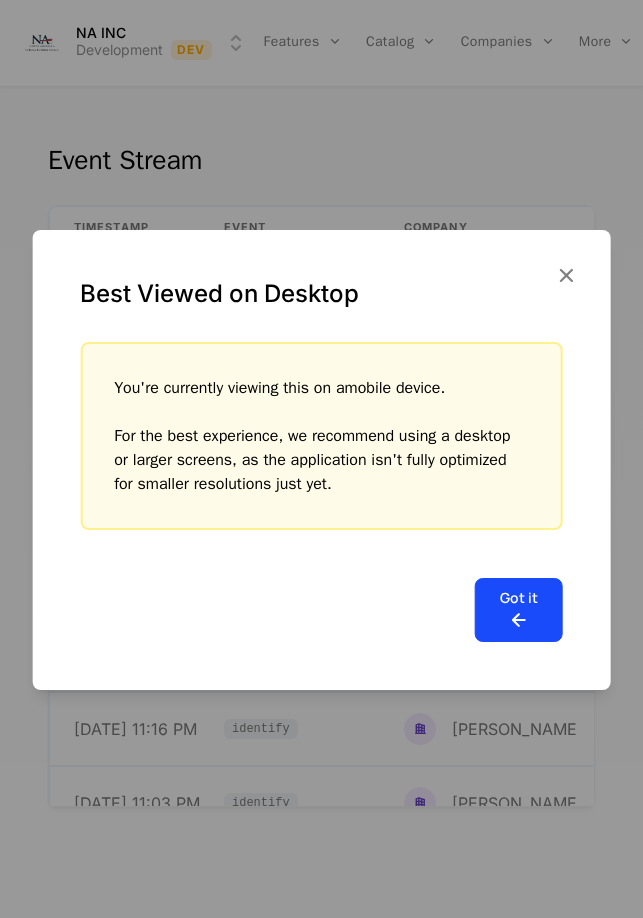 click at bounding box center [566, 275] 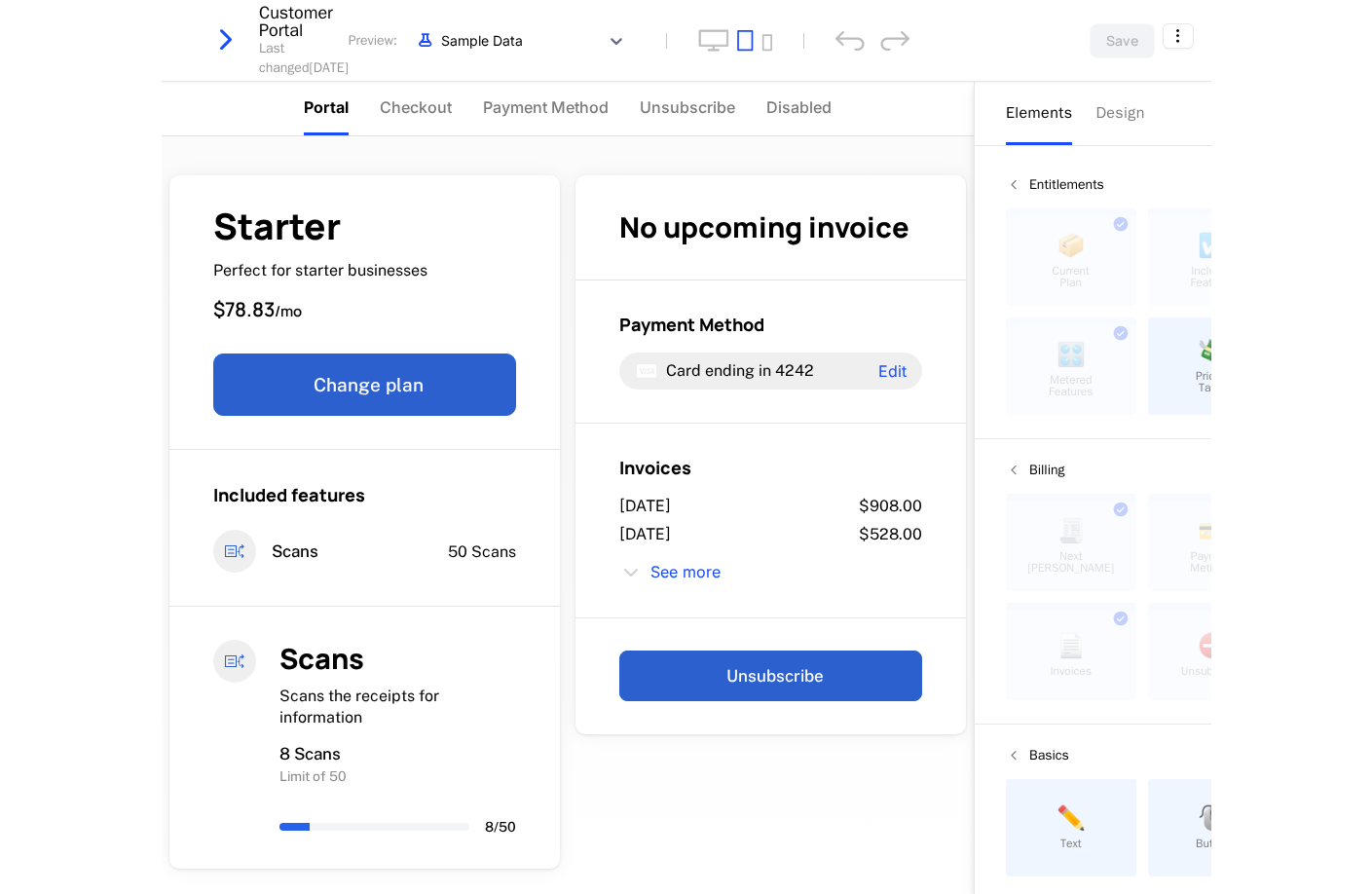 scroll, scrollTop: 0, scrollLeft: 0, axis: both 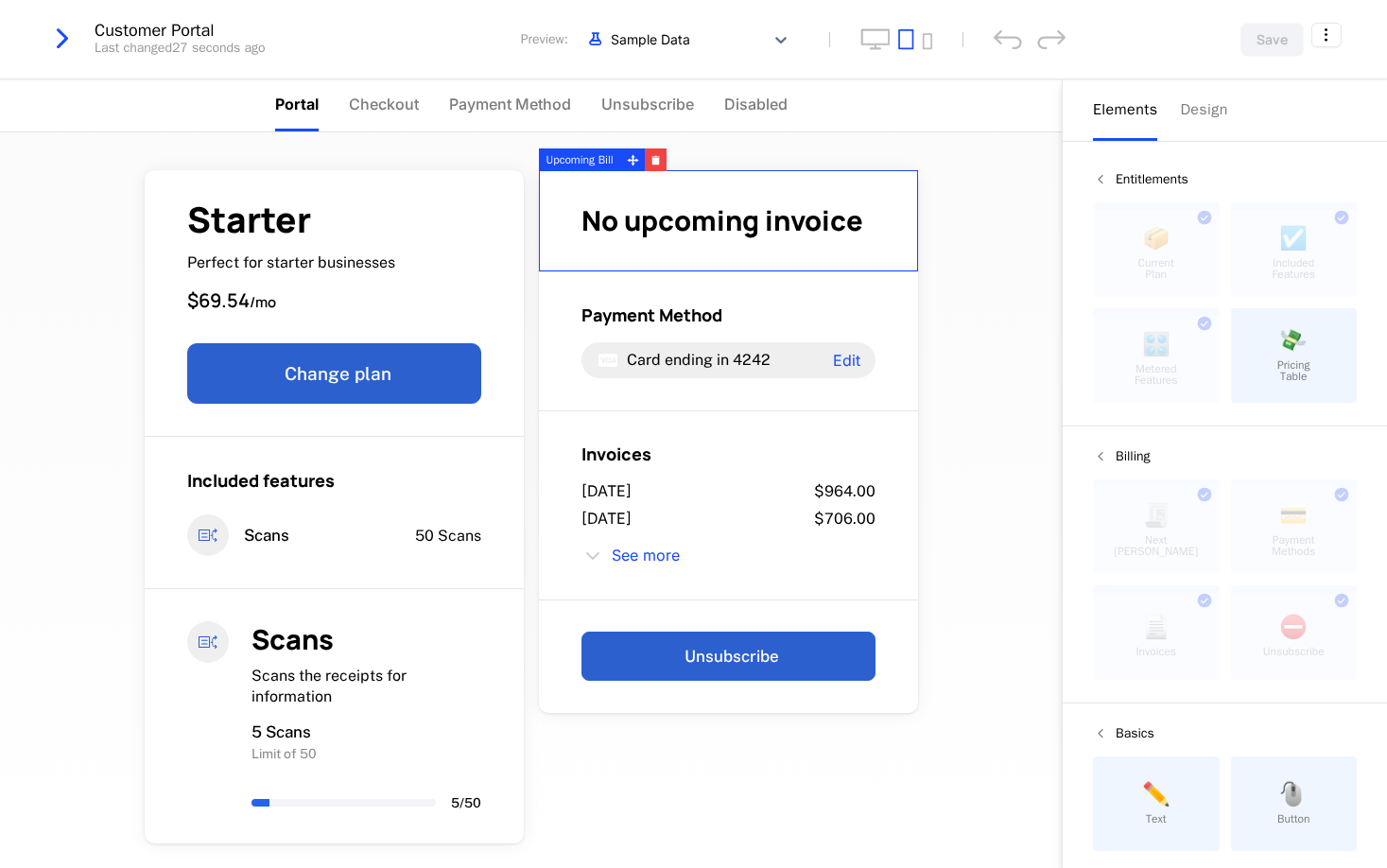 click at bounding box center (1326, 40) 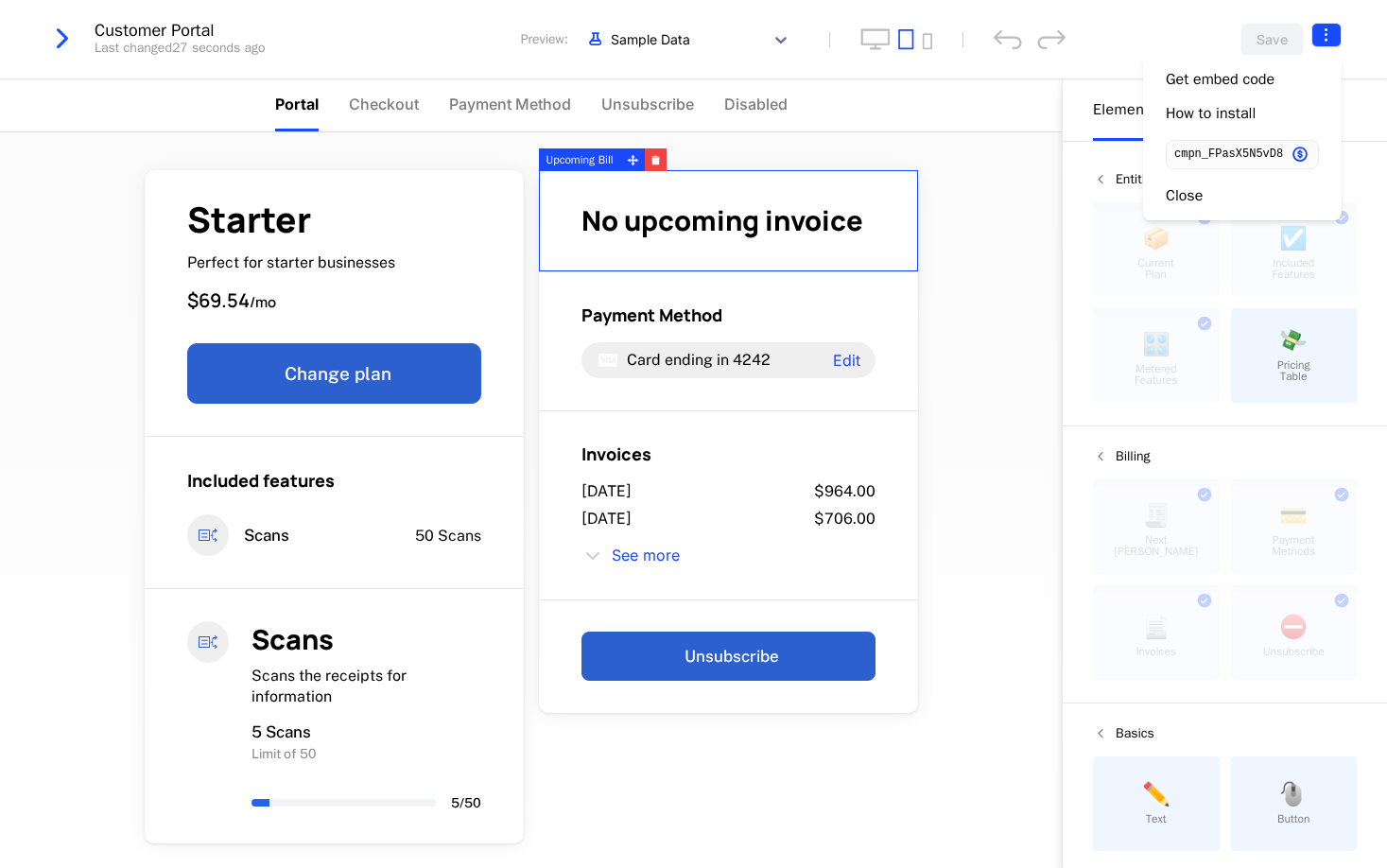 click on "NA INC Development Dev Features Features Flags Catalog Plans Add Ons Configuration Companies Companies Users Events Components 13 days left Customer Portal Last changed  27 seconds ago Preview: Sample Data Save Portal Checkout Payment Method Unsubscribe Disabled Starter Perfect for starter businesses $69.54 / mo Change plan Included features Scans 50   Scans Scans Scans the receipts for information 5   Scans Limit of 50 5 / 50 No upcoming invoice Payment Method Card ending in   4242 Edit Invoices [DATE] $964.00 [DATE] $706.00 See more Unsubscribe Powered by   Elements Design Entitlements 📦 Current Plan This component can only be used once ☑️ Included Features This component can only be used once 🎛️ Metered Features This component can only be used once 💸 Pricing Table Billing 🧾 Next Bill Due This component can only be used once 💳 Payment Methods This component can only be used once 📄 Invoices This component can only be used once ⛔️ Unsubscribe Basics ✏️ ." at bounding box center (693, 434) 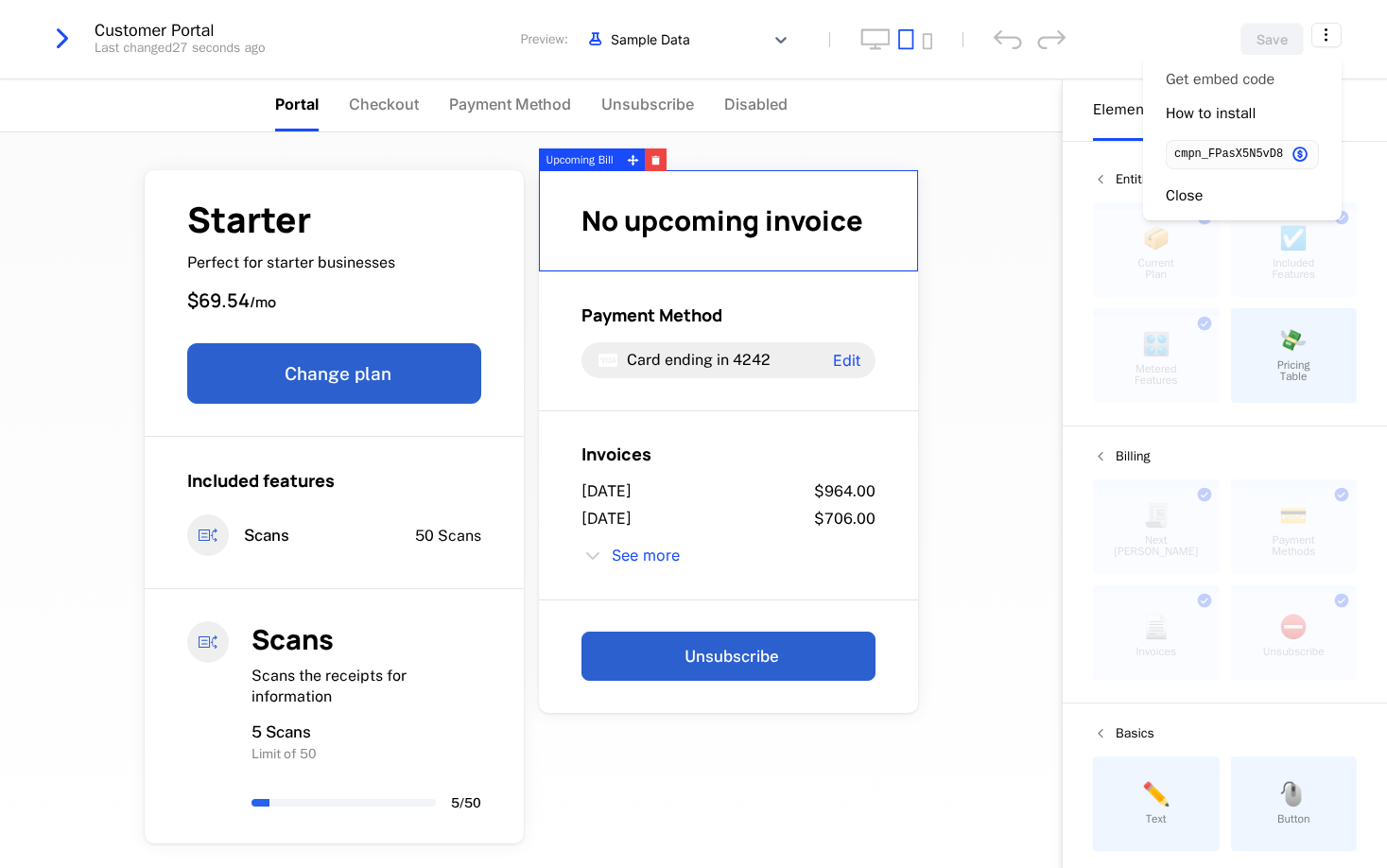 click on "Get embed code" at bounding box center (1220, 79) 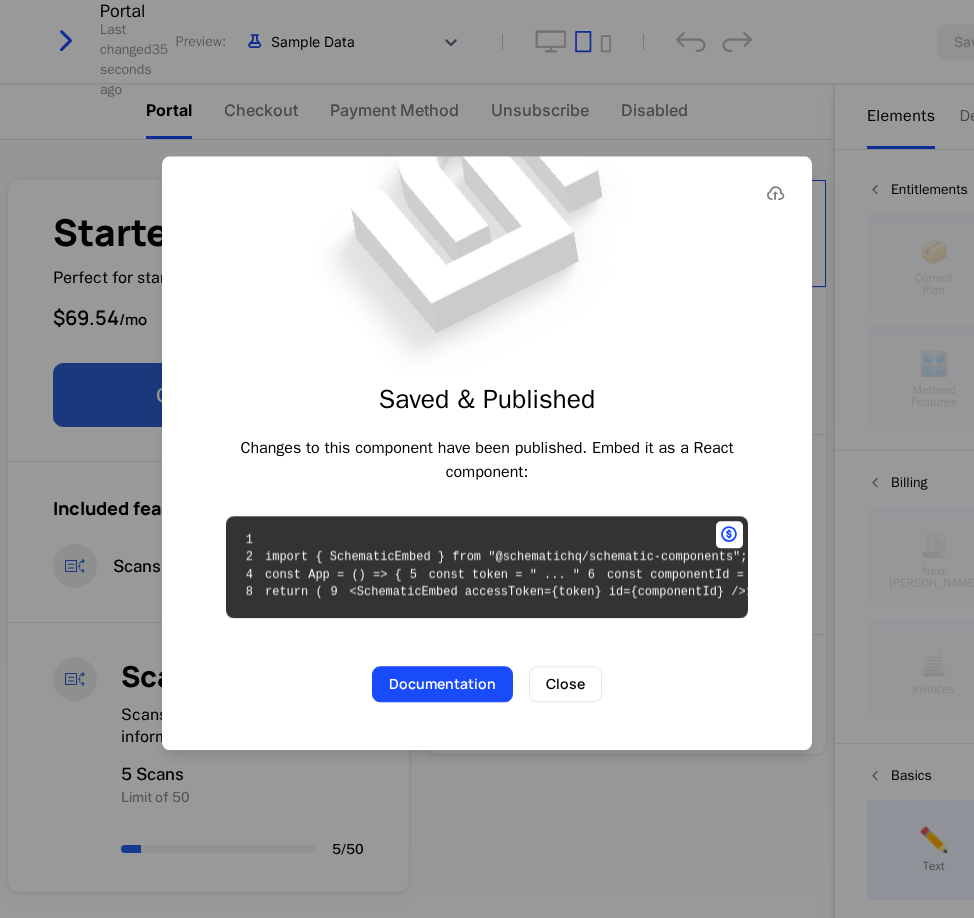 type 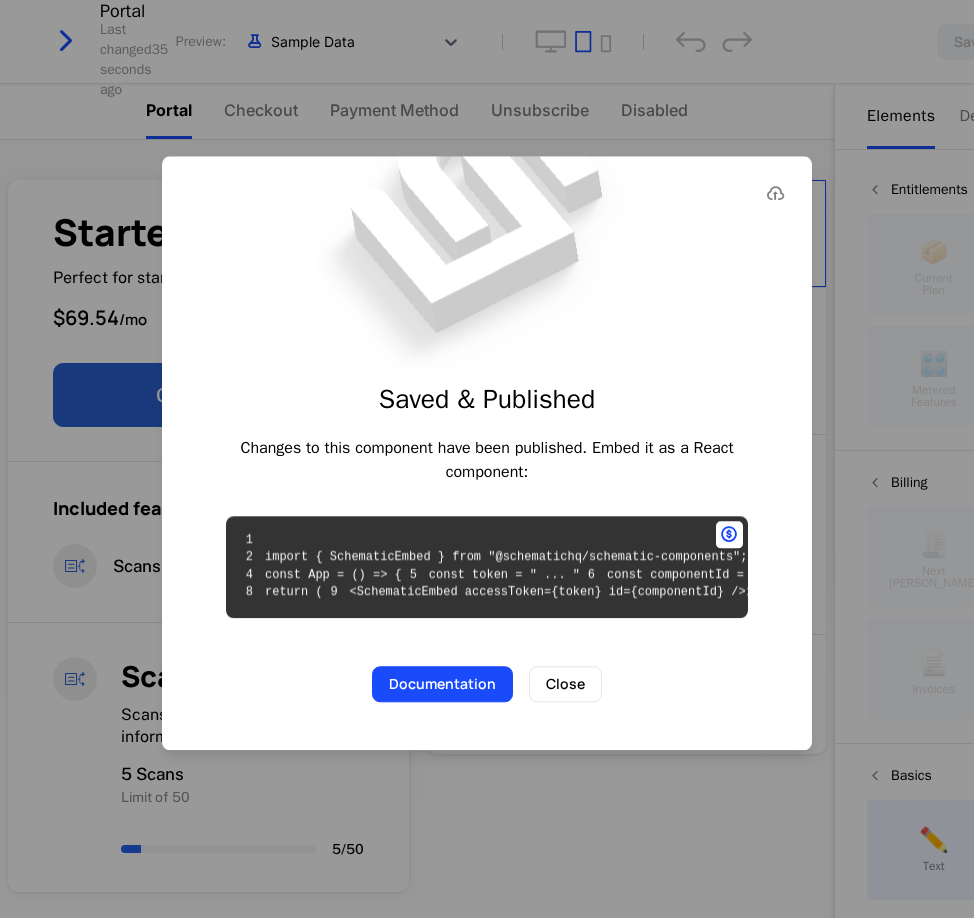 click at bounding box center (487, 459) 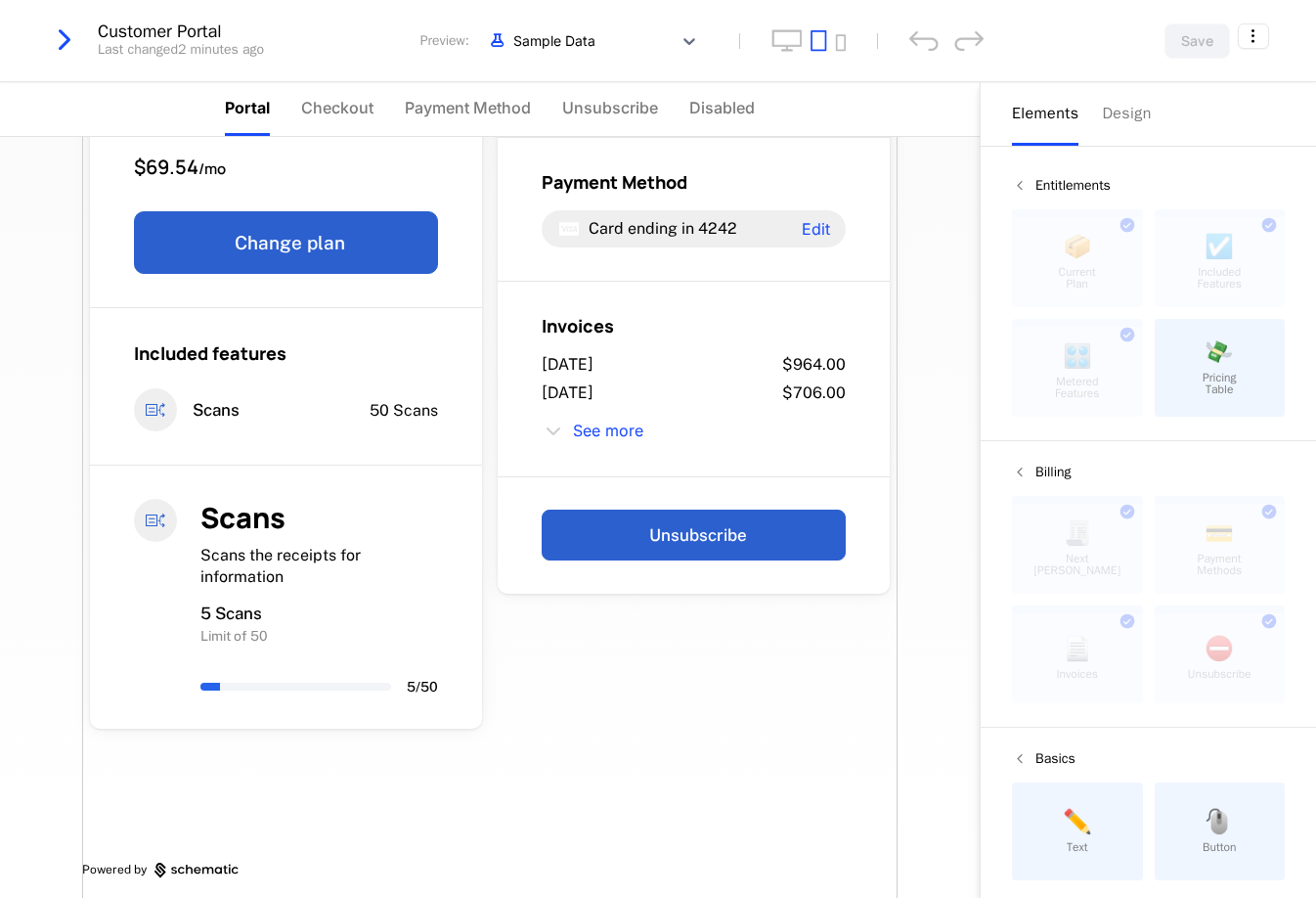 scroll, scrollTop: 159, scrollLeft: 0, axis: vertical 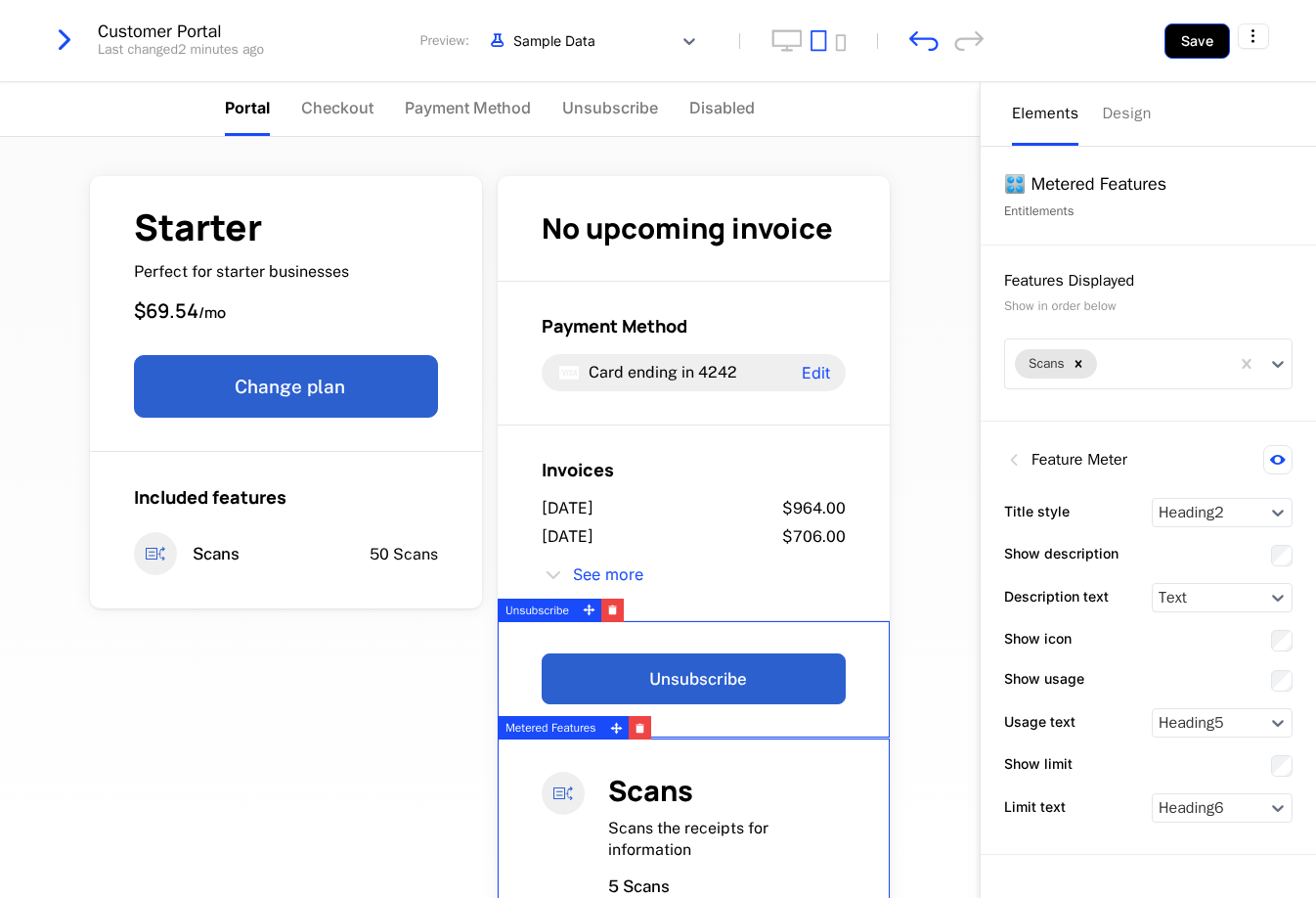 click on "Save" at bounding box center [1197, 41] 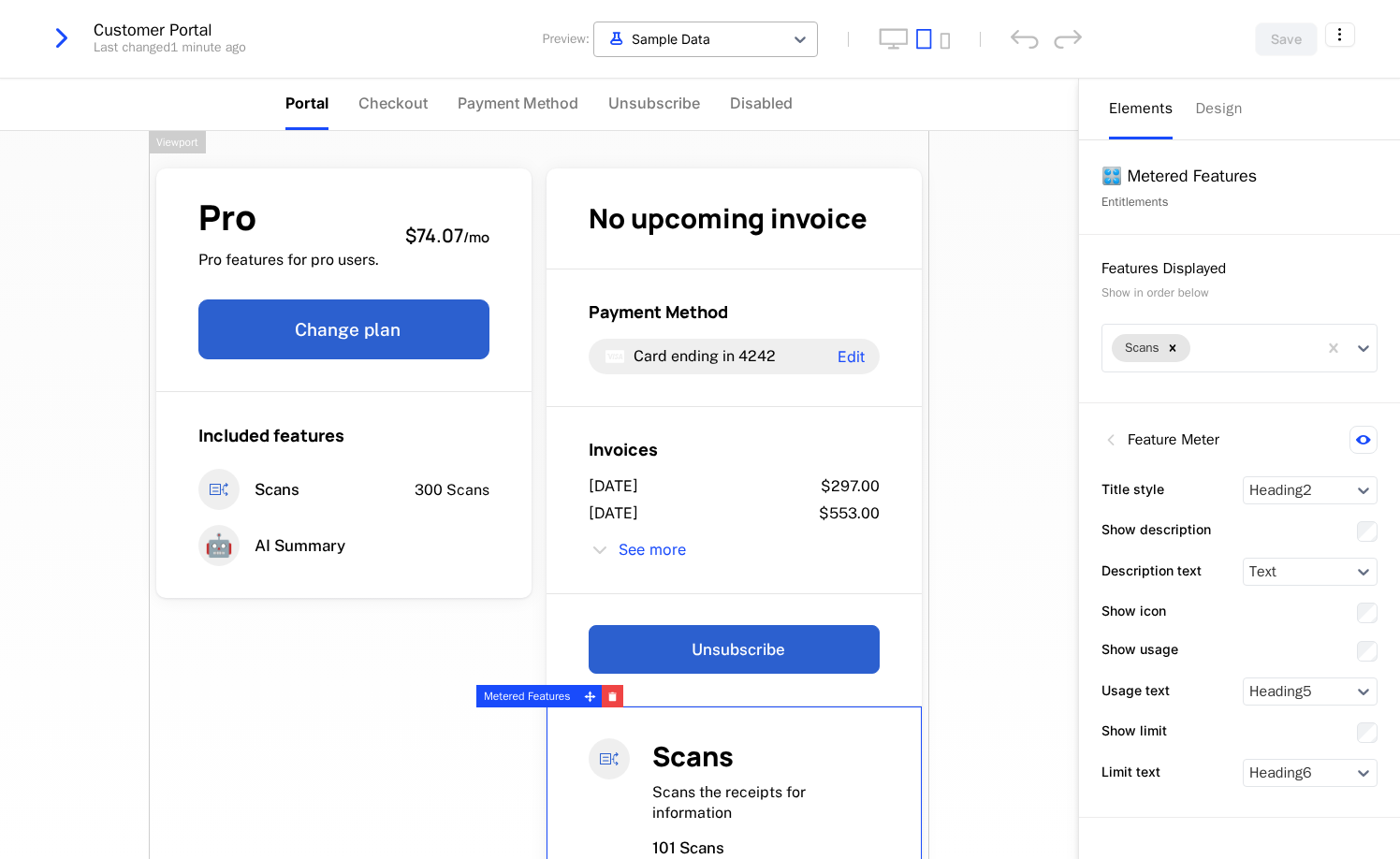 click on "Sample Data" at bounding box center (689, 38) 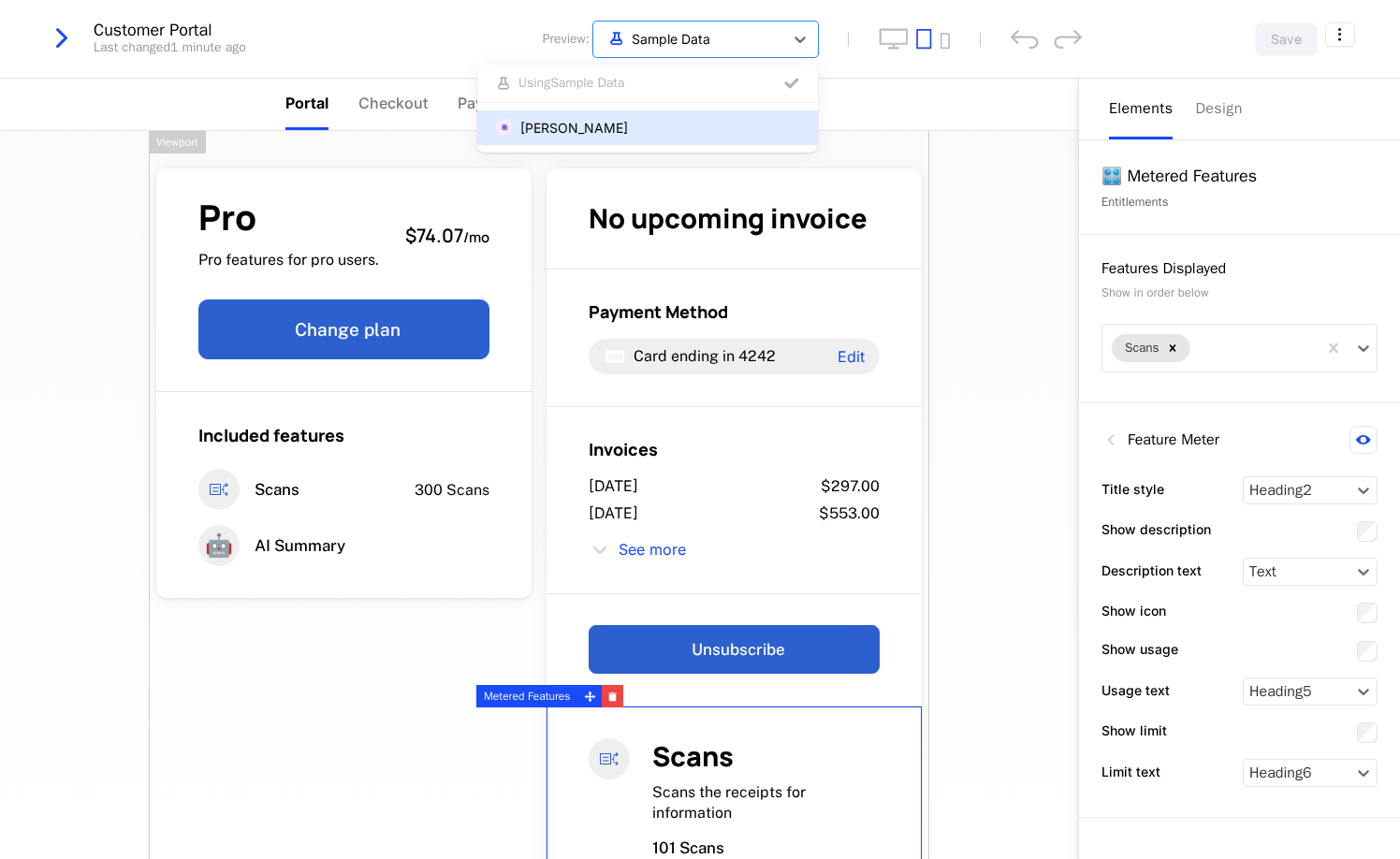 click on "Abhishek Datar" at bounding box center (648, 127) 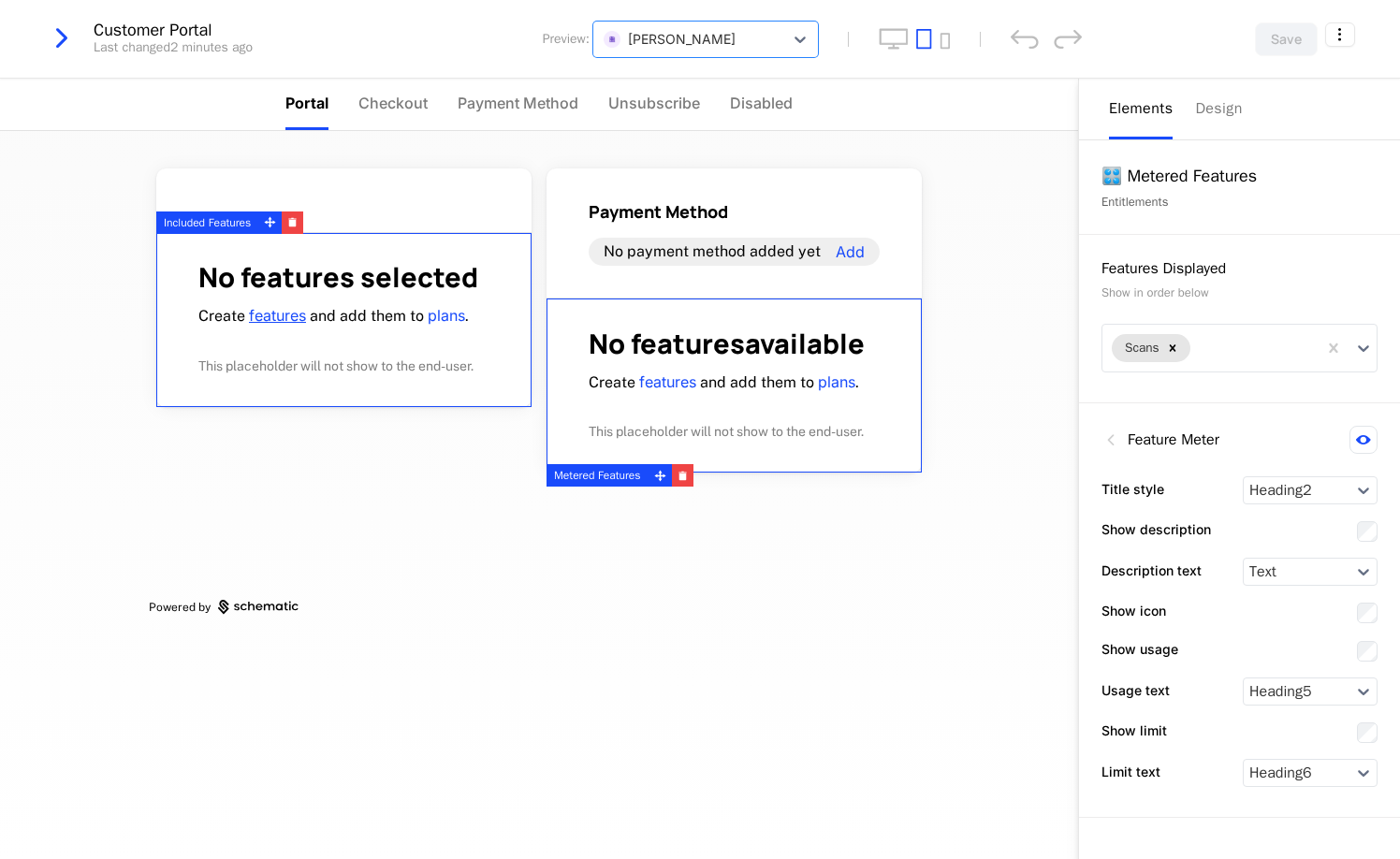 click on "features" at bounding box center (277, 315) 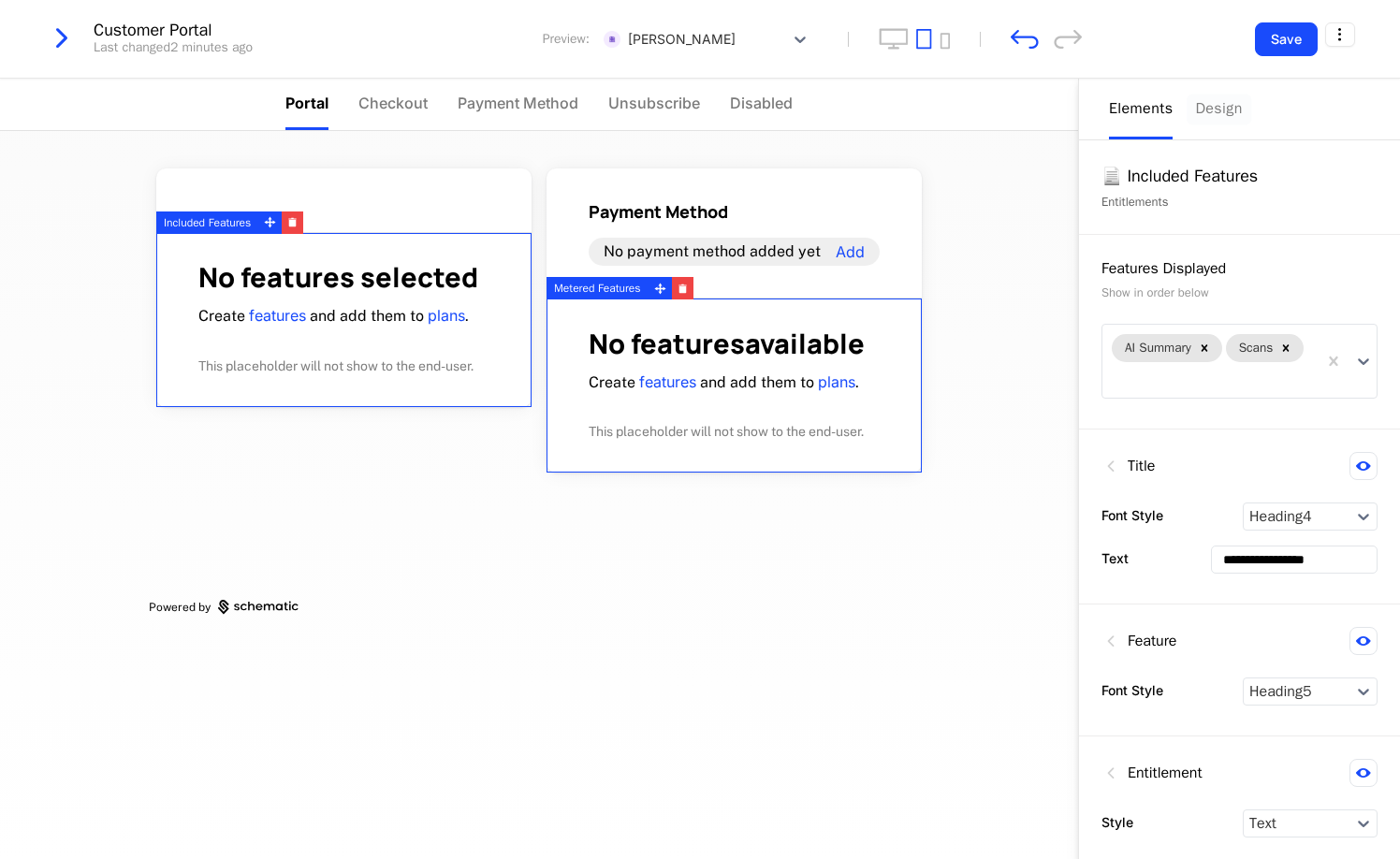 click on "Design" at bounding box center (1218, 109) 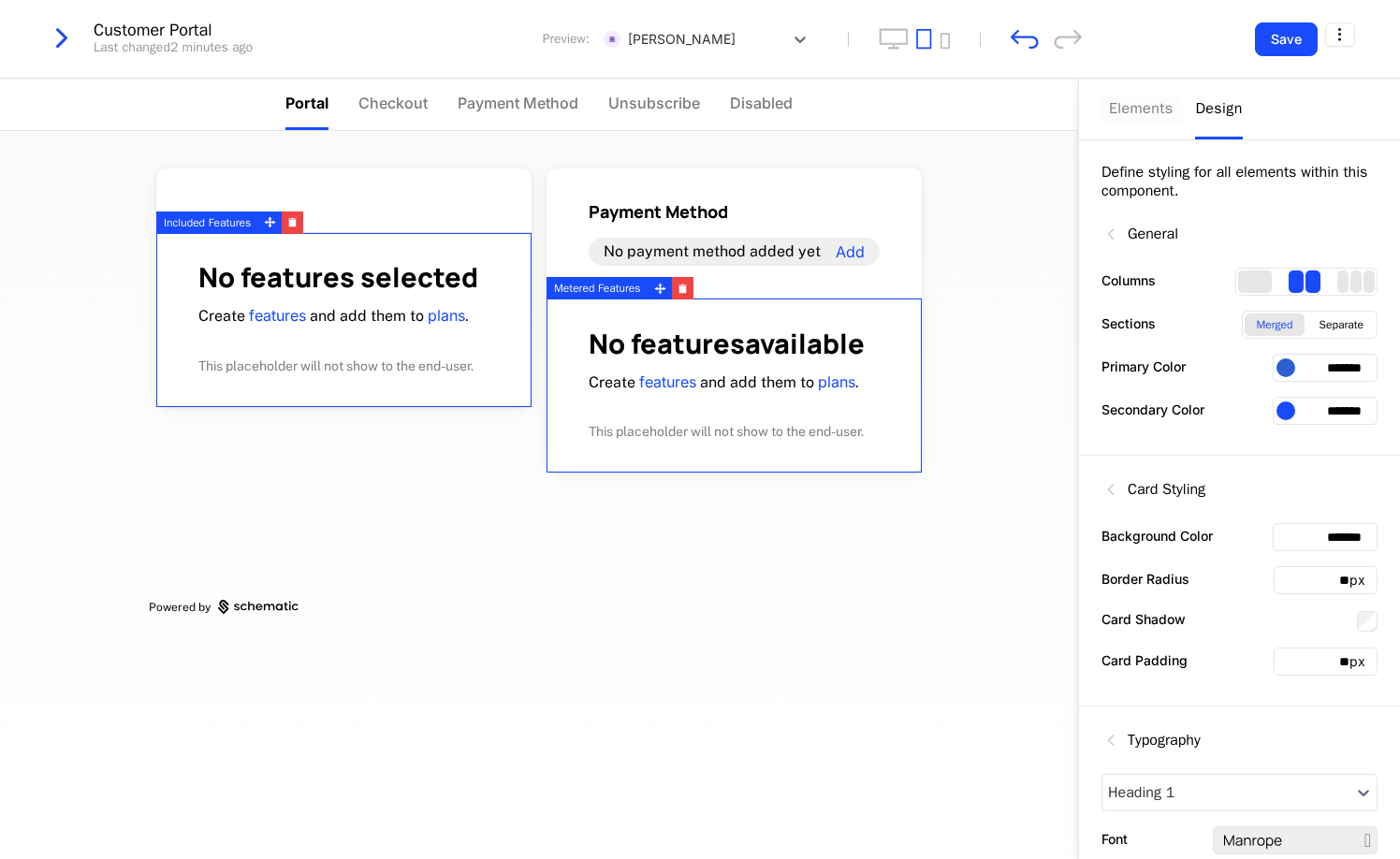 click on "Elements" at bounding box center [1141, 109] 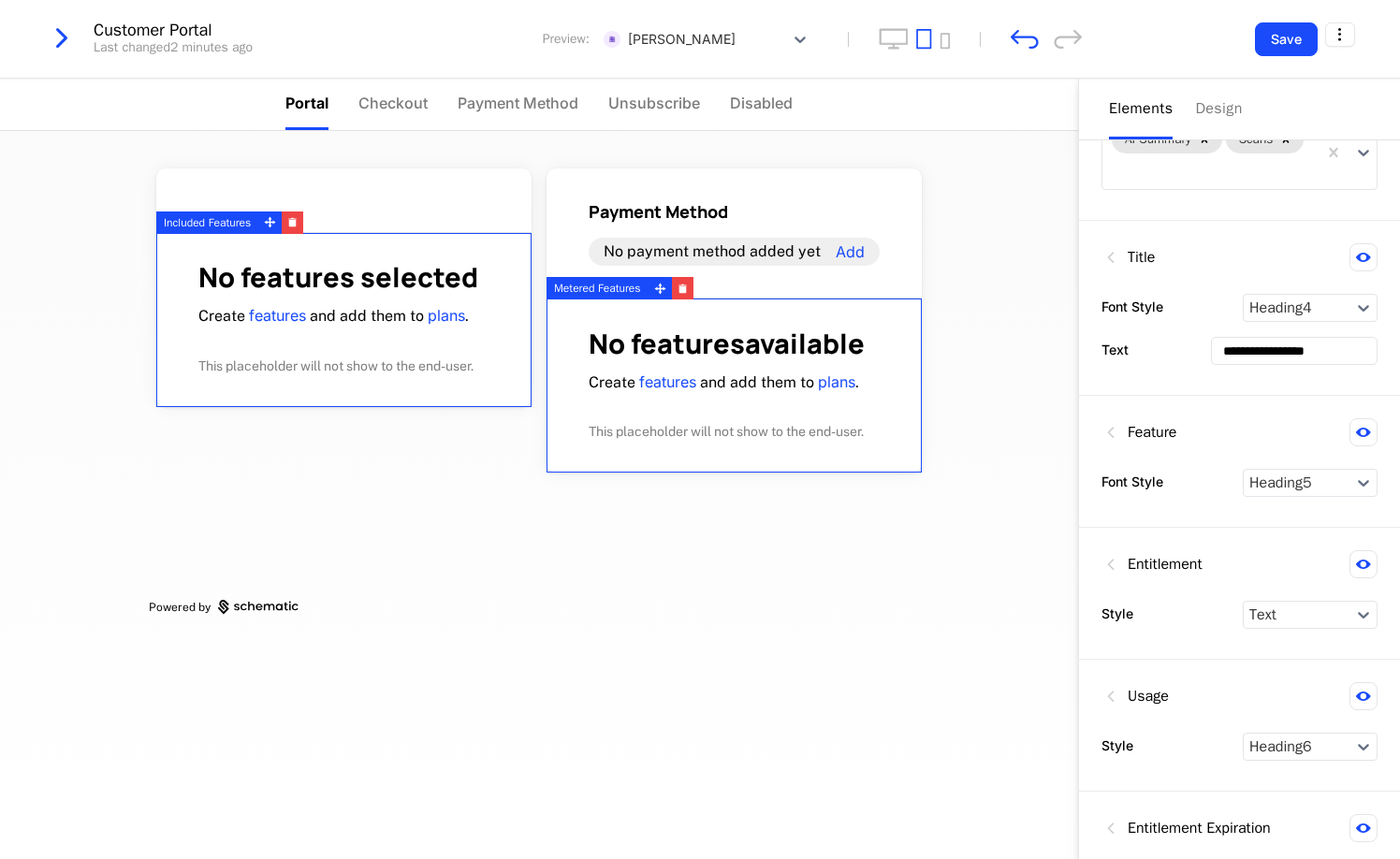 scroll, scrollTop: 280, scrollLeft: 0, axis: vertical 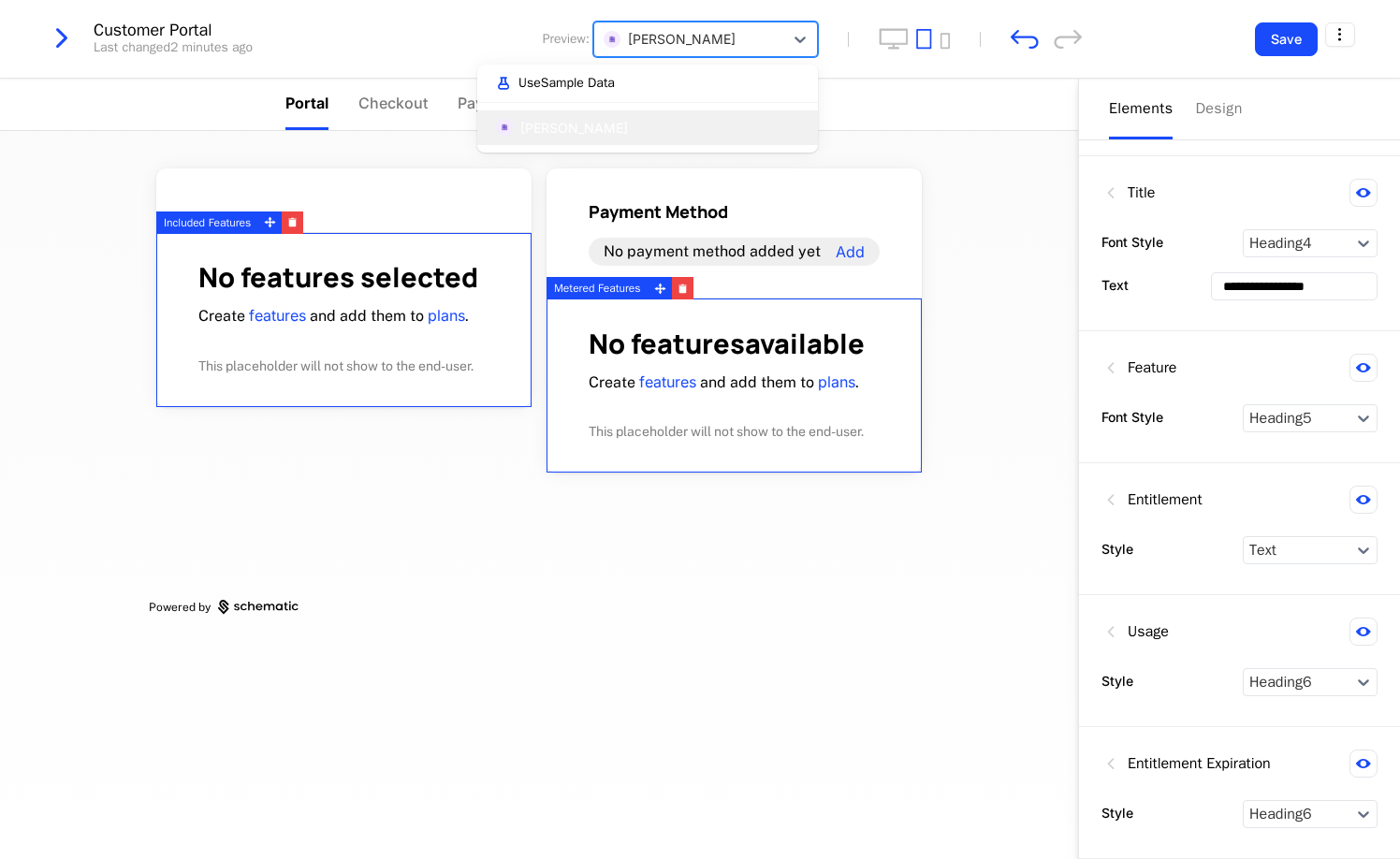 click at bounding box center [689, 38] 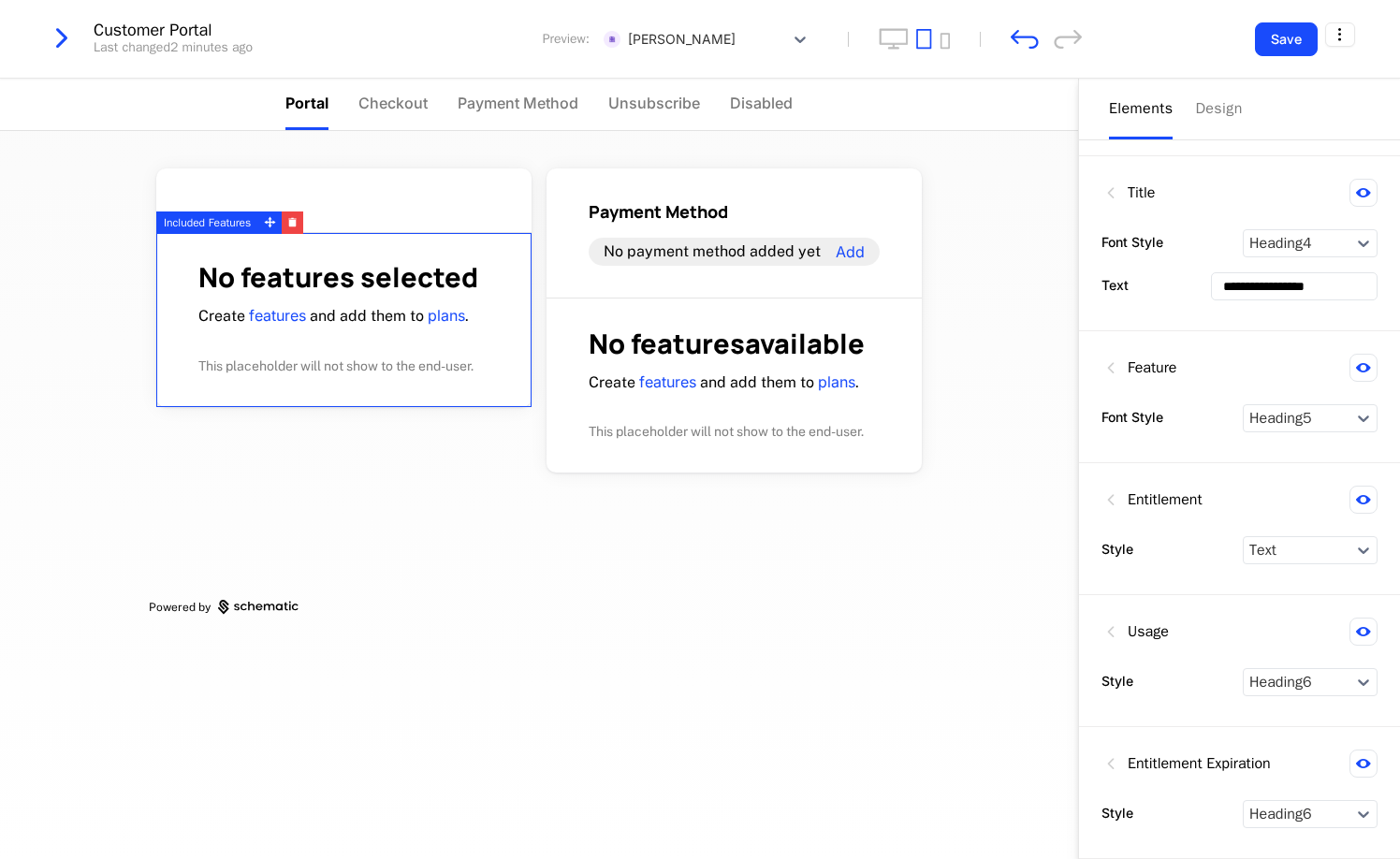 click on "Customer Portal" at bounding box center [173, 30] 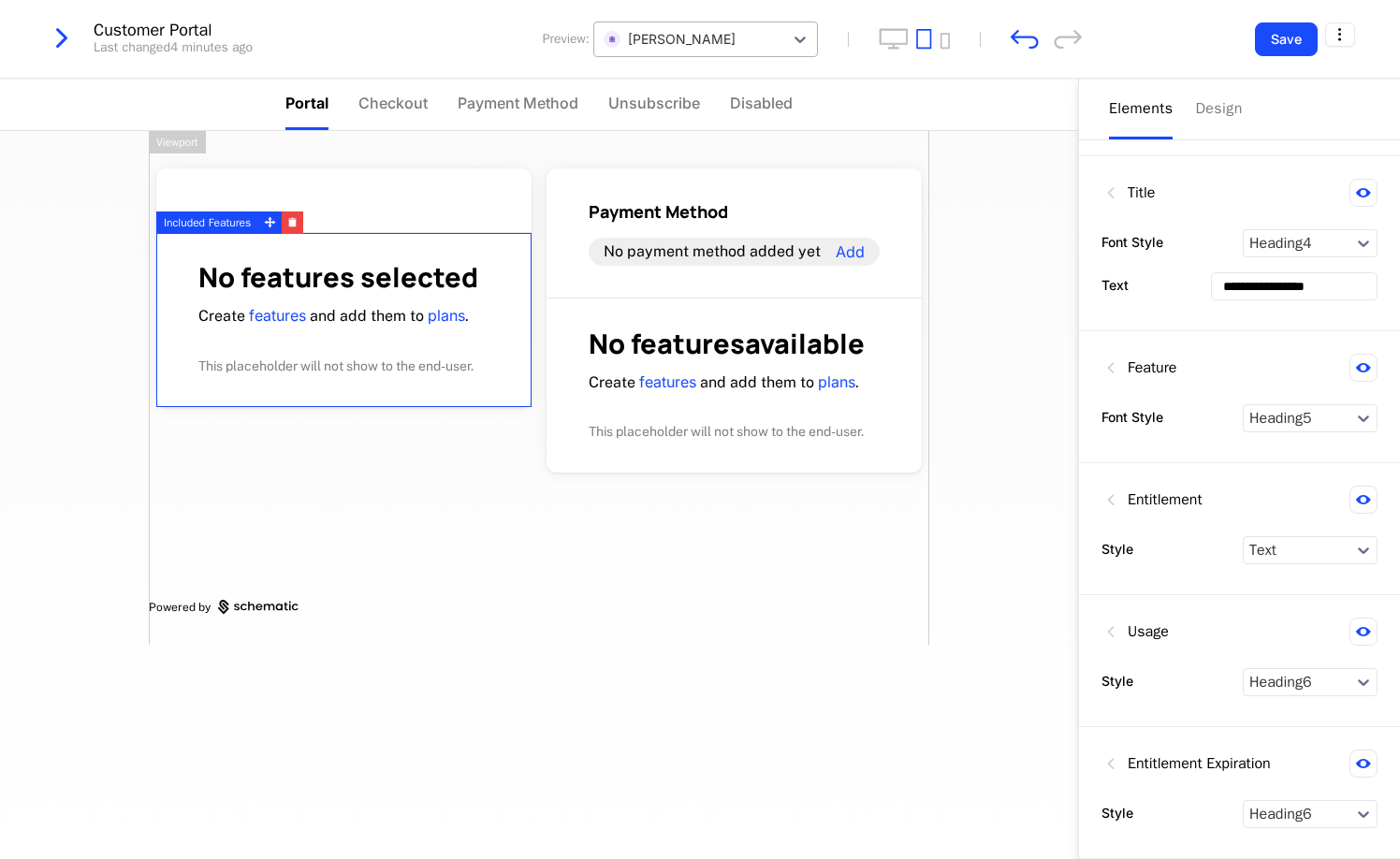 click at bounding box center (689, 38) 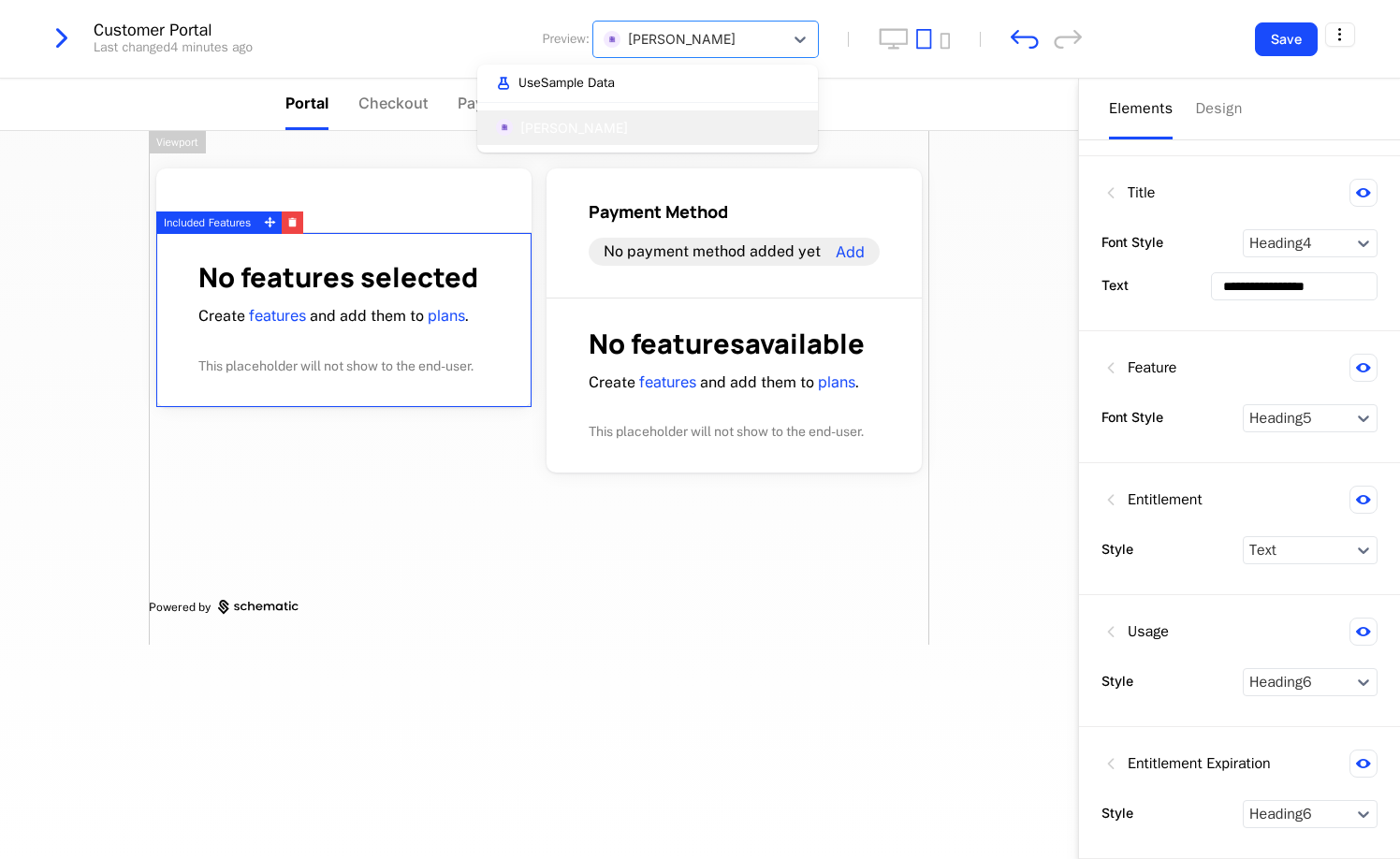 click on "Use  Sample Data" at bounding box center (648, 83) 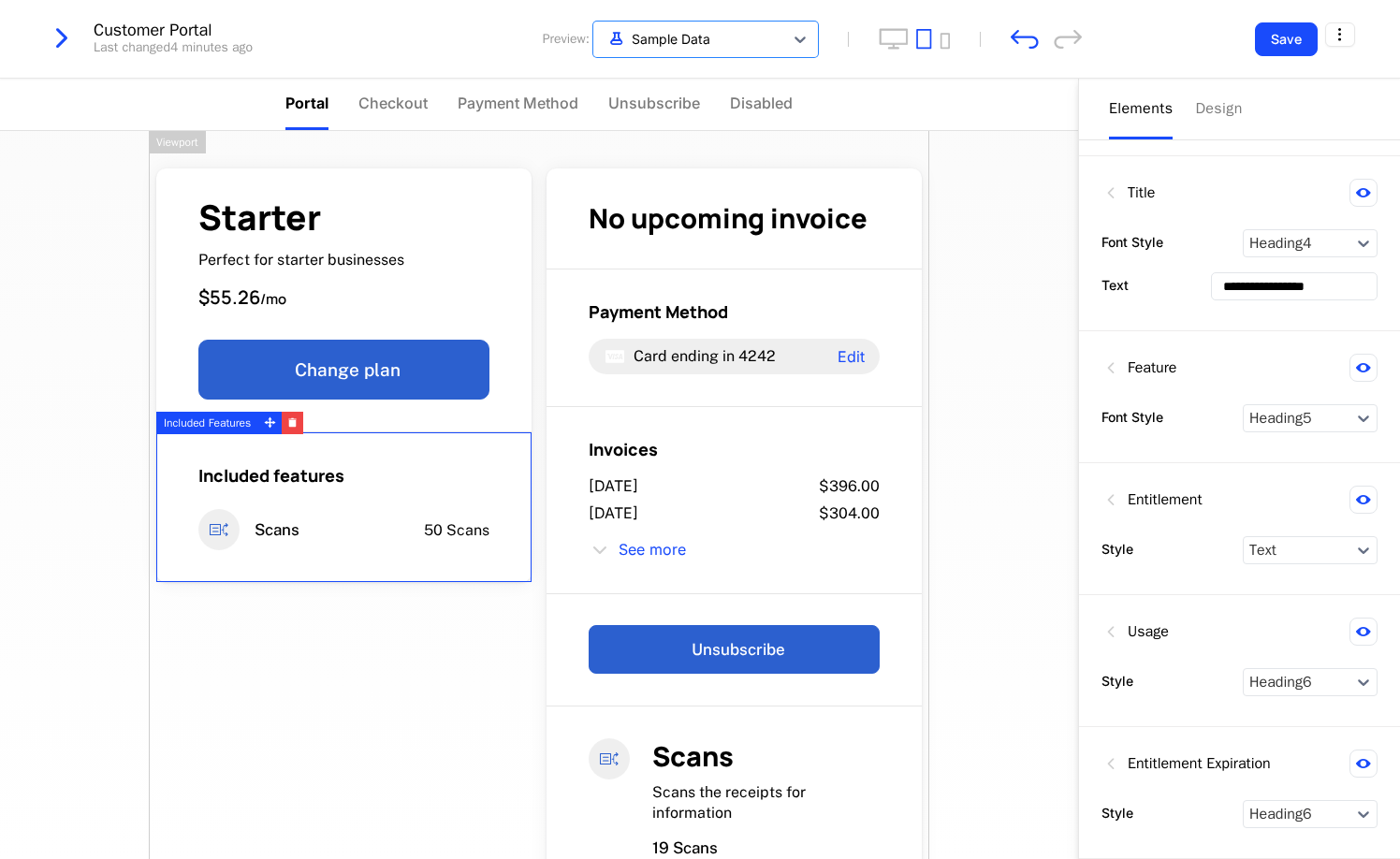 click at bounding box center [62, 38] 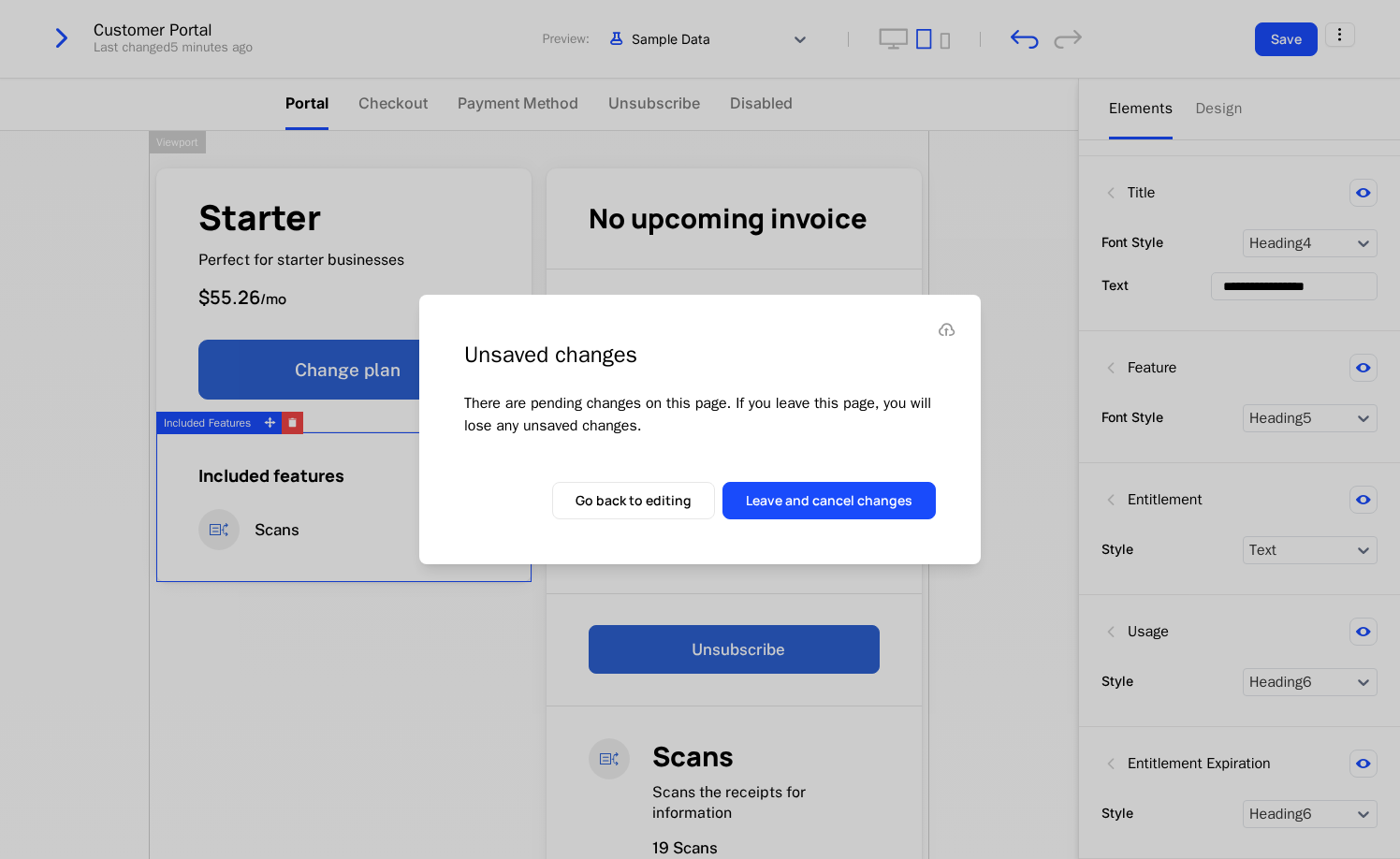 click on "Unsaved changes There are pending changes on this page. If you leave this page, you will lose any unsaved changes. Go back to editing Leave and cancel changes" at bounding box center (700, 430) 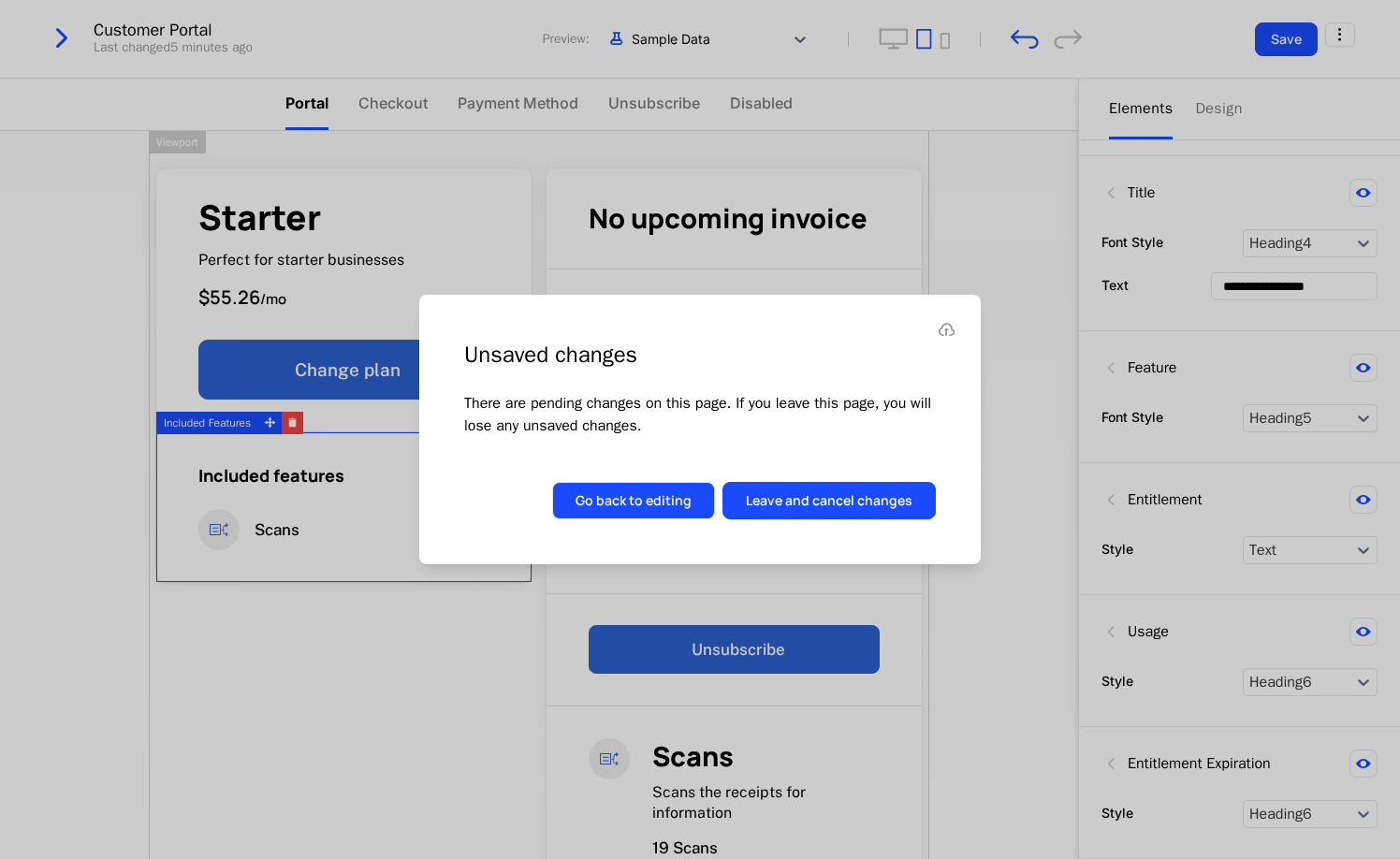 click on "Go back to editing" at bounding box center (634, 501) 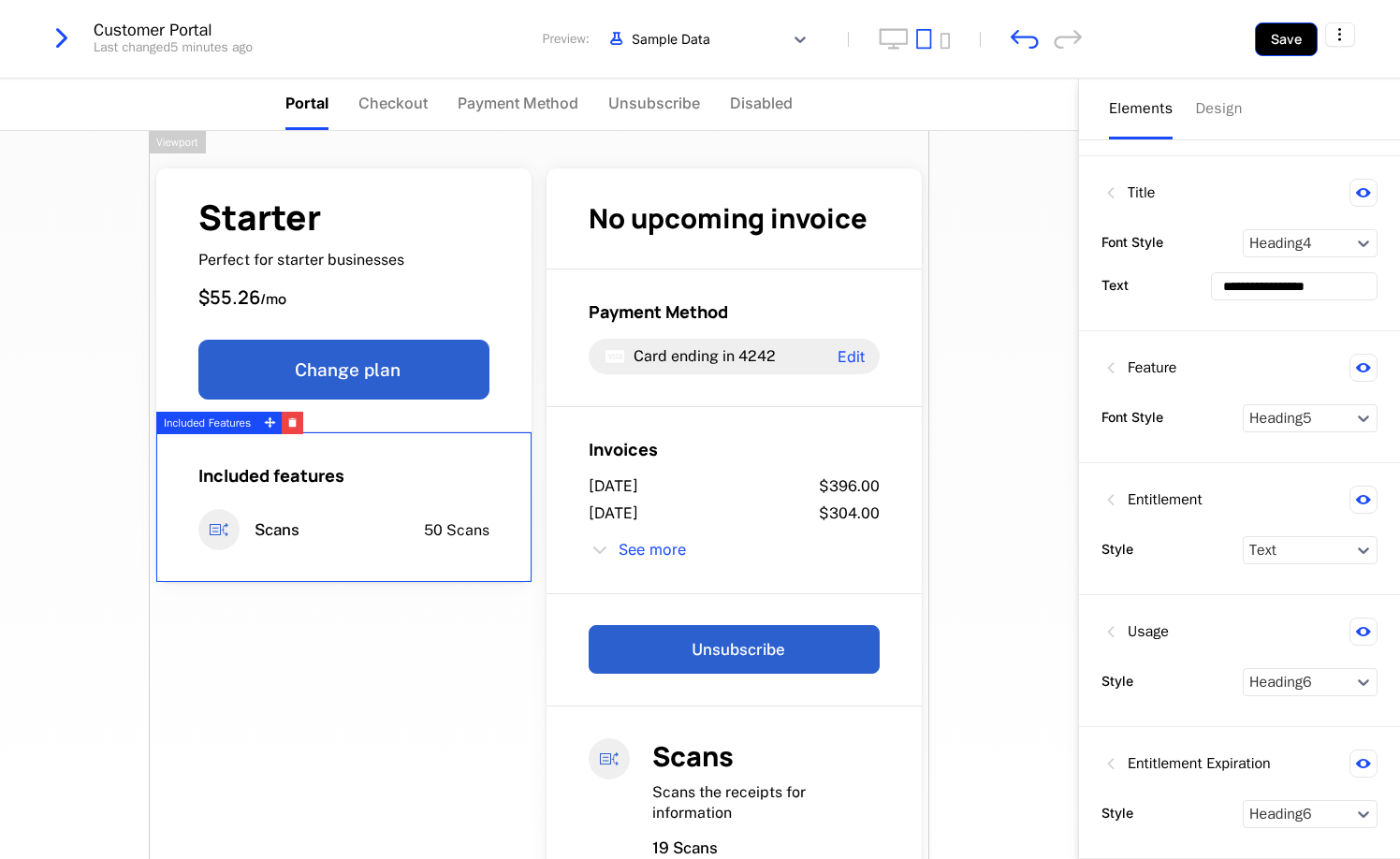 click on "Save" at bounding box center (1286, 39) 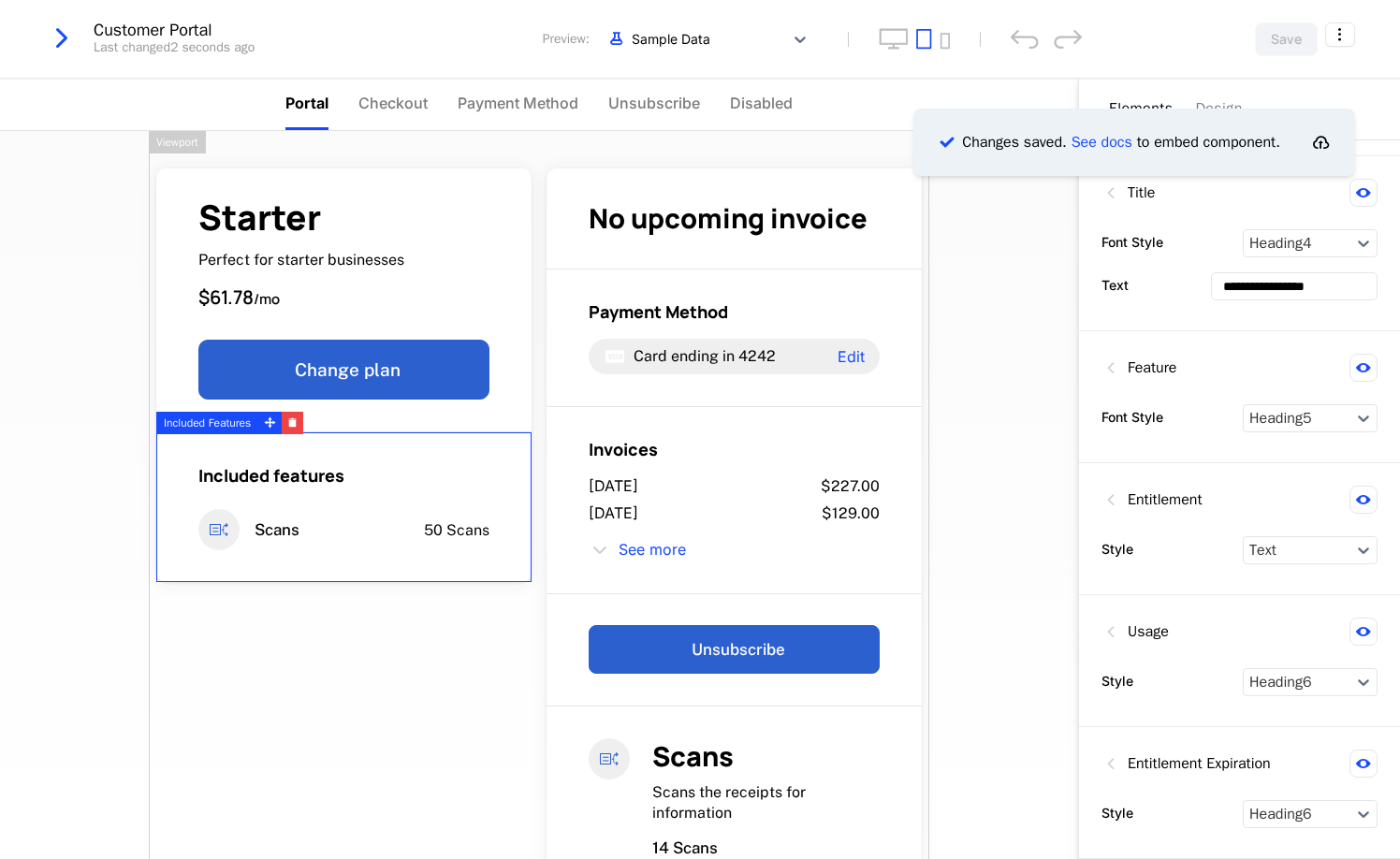 click at bounding box center [62, 38] 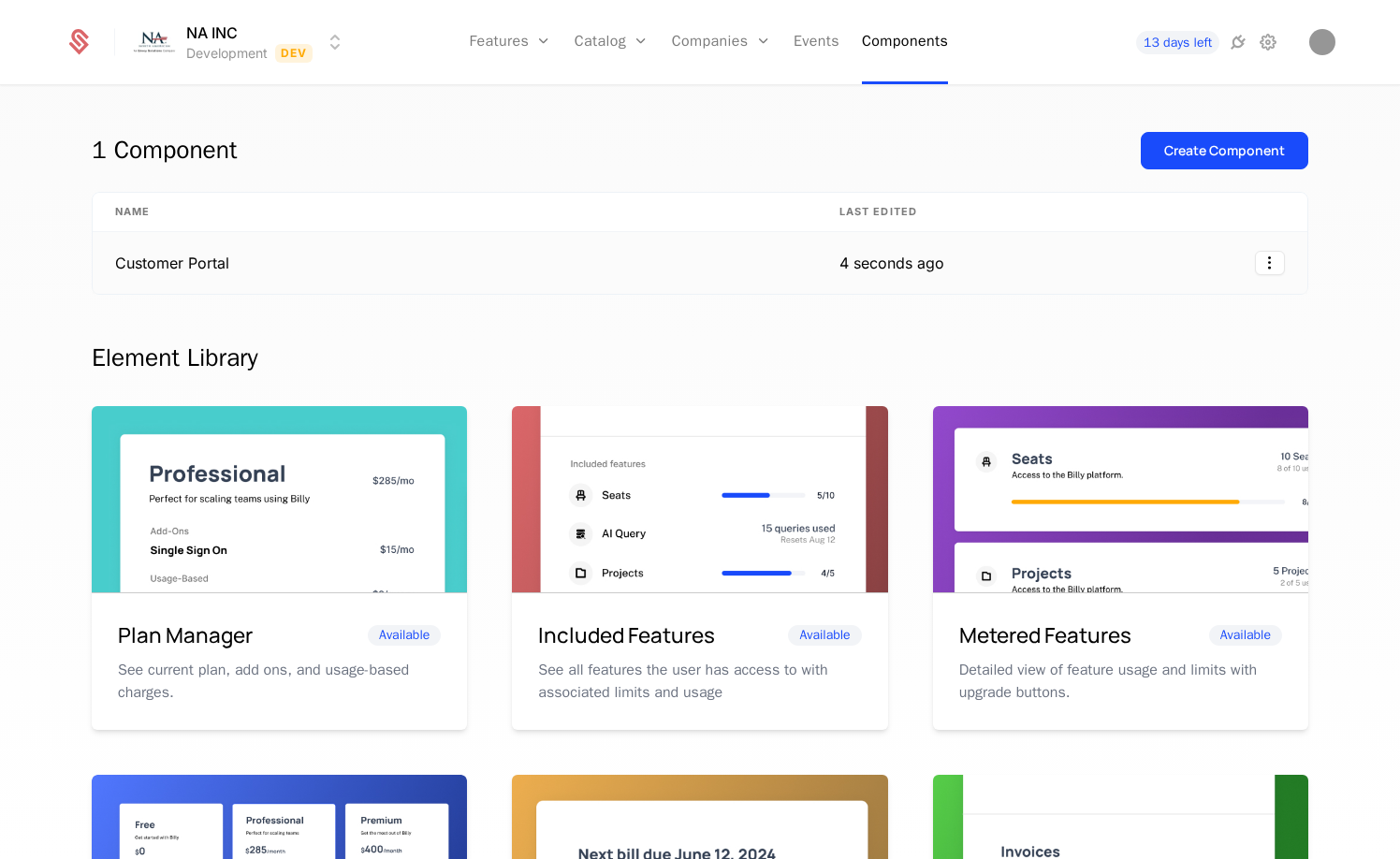 click on "Customer Portal" at bounding box center (455, 263) 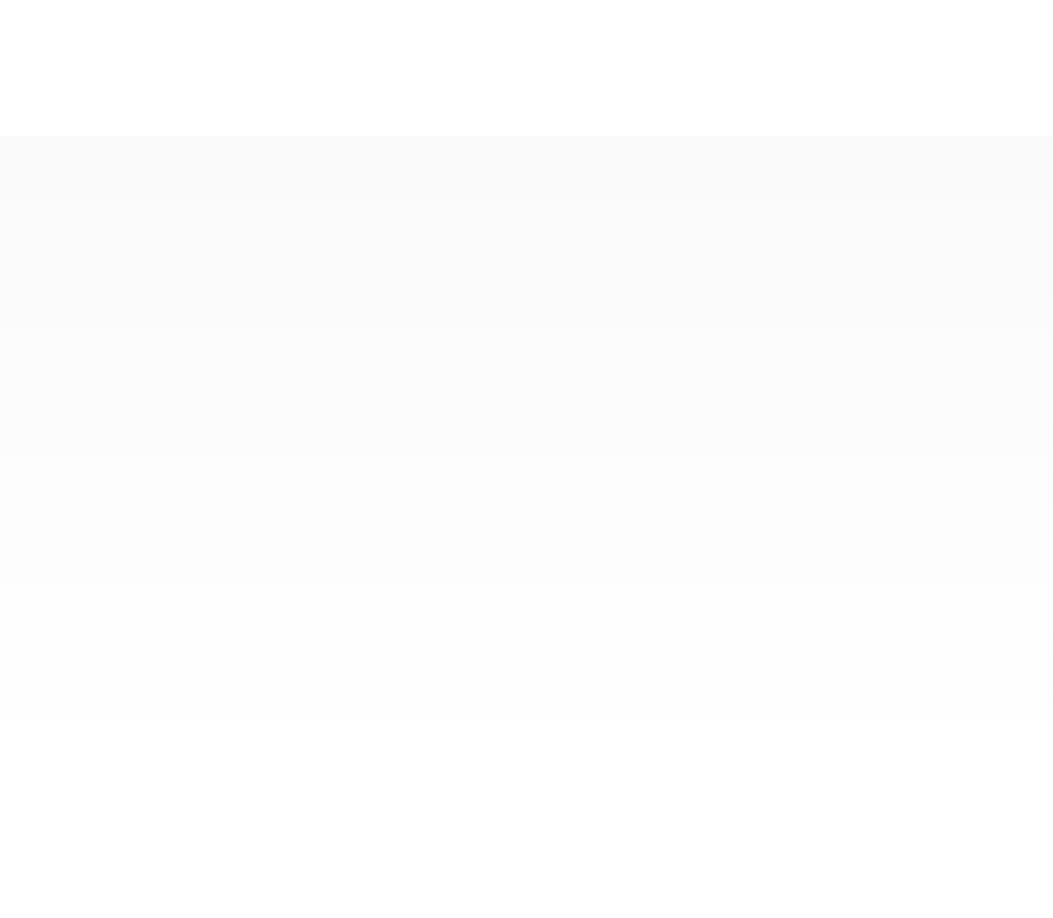 scroll, scrollTop: 0, scrollLeft: 0, axis: both 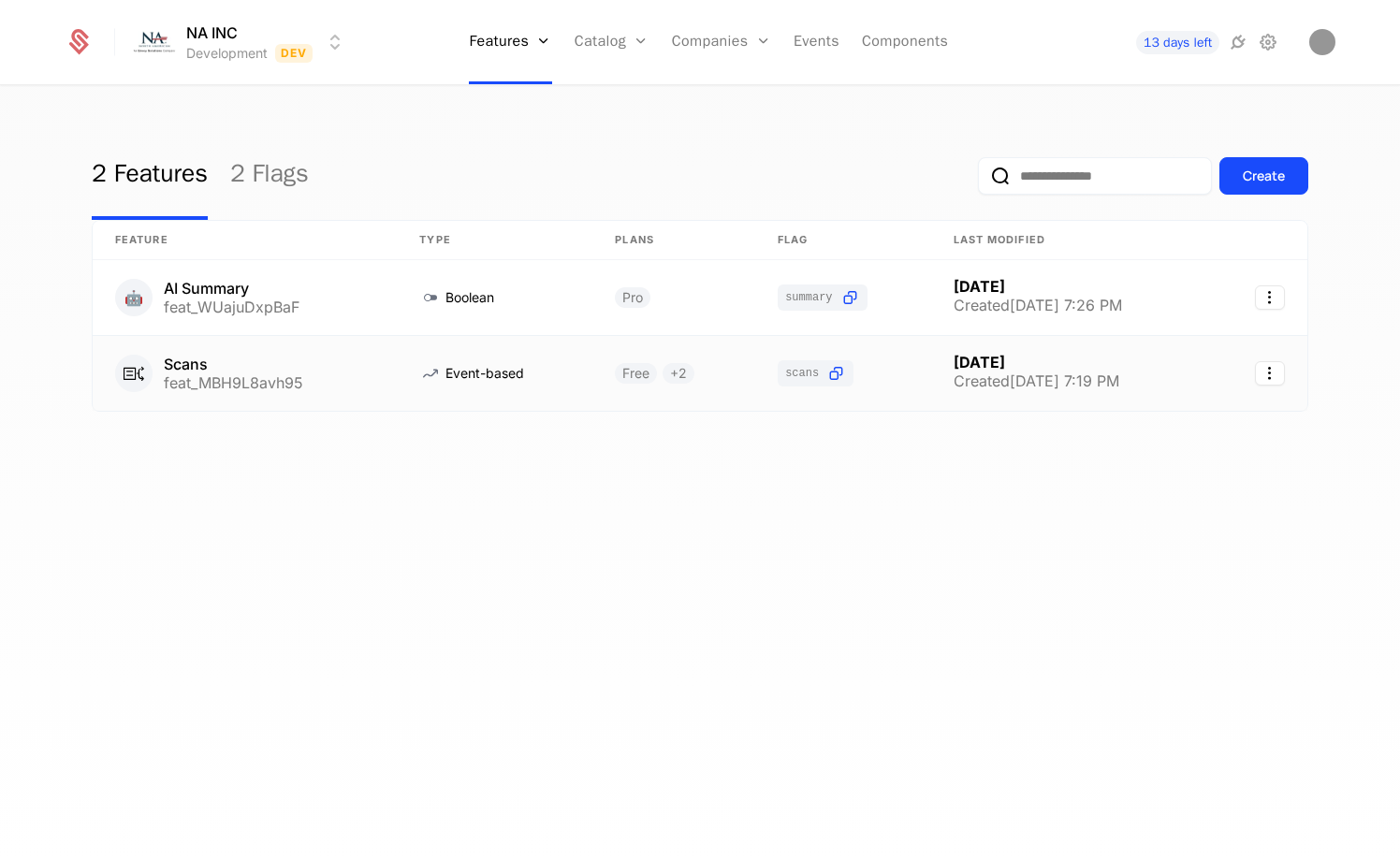 click on "Event-based" at bounding box center [494, 373] 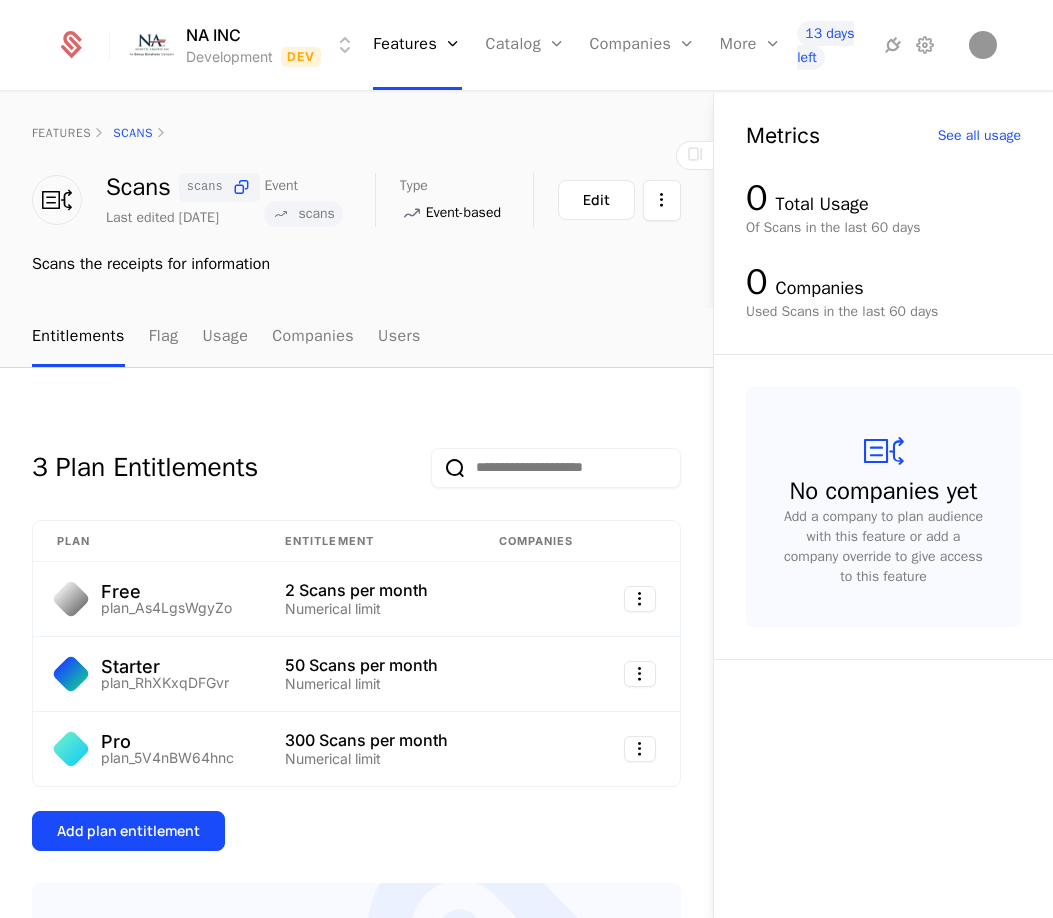 click 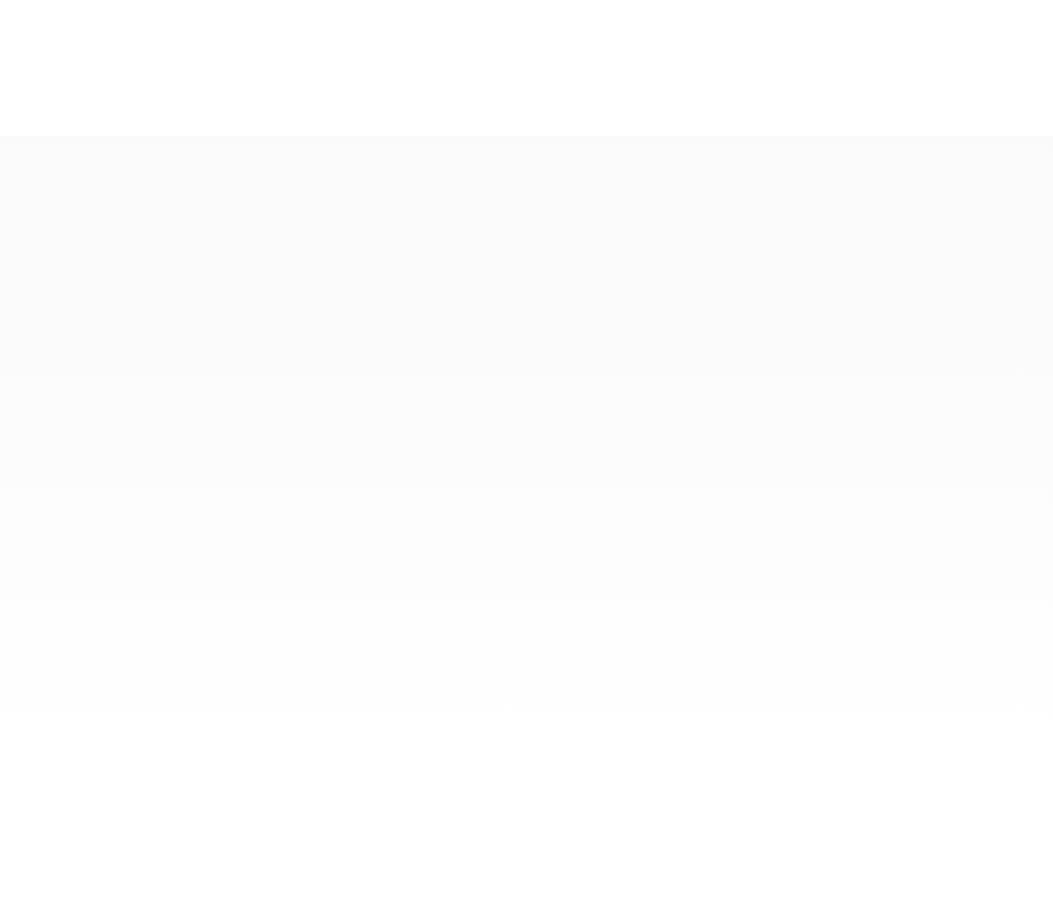 scroll, scrollTop: 0, scrollLeft: 0, axis: both 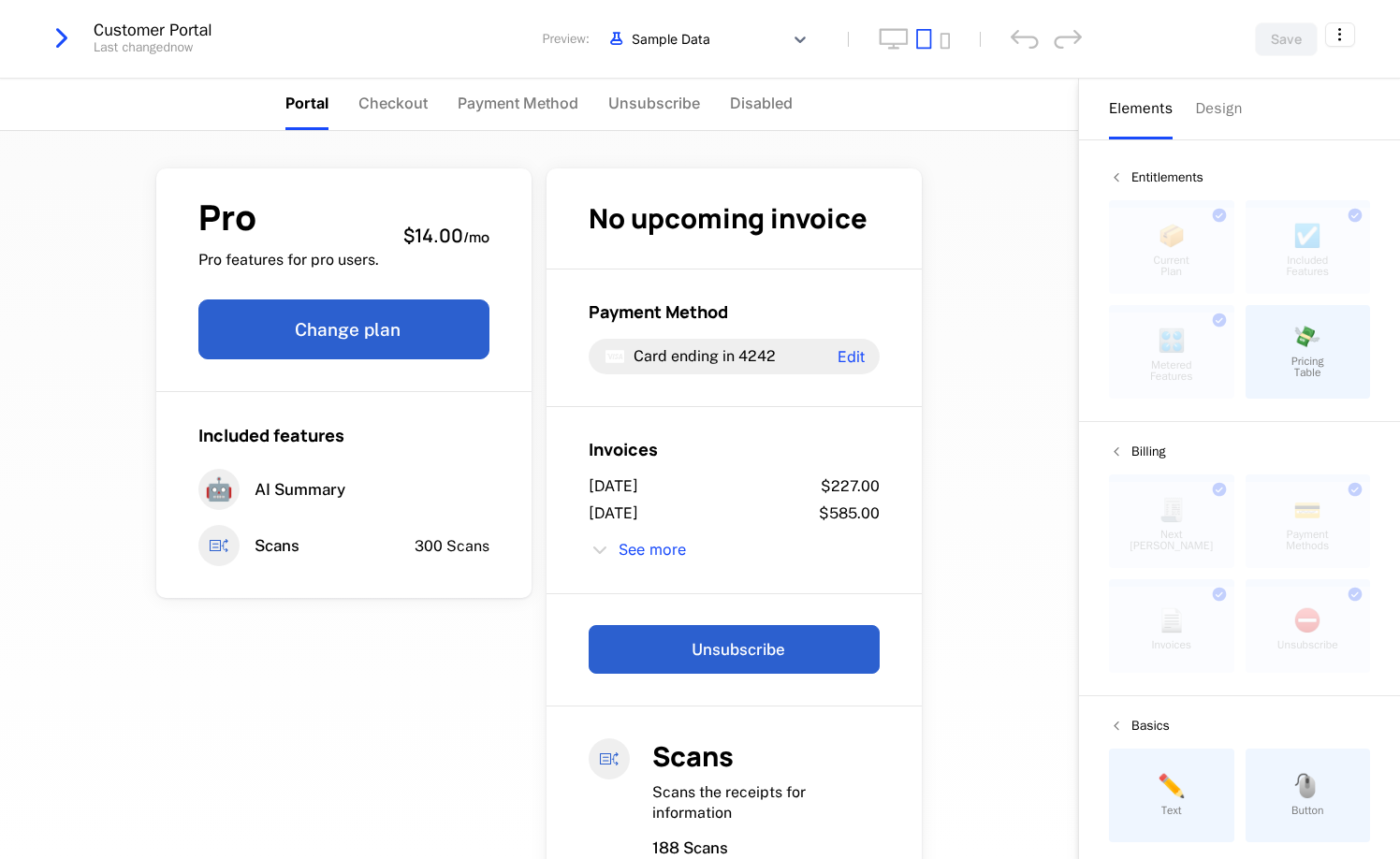 click at bounding box center (62, 38) 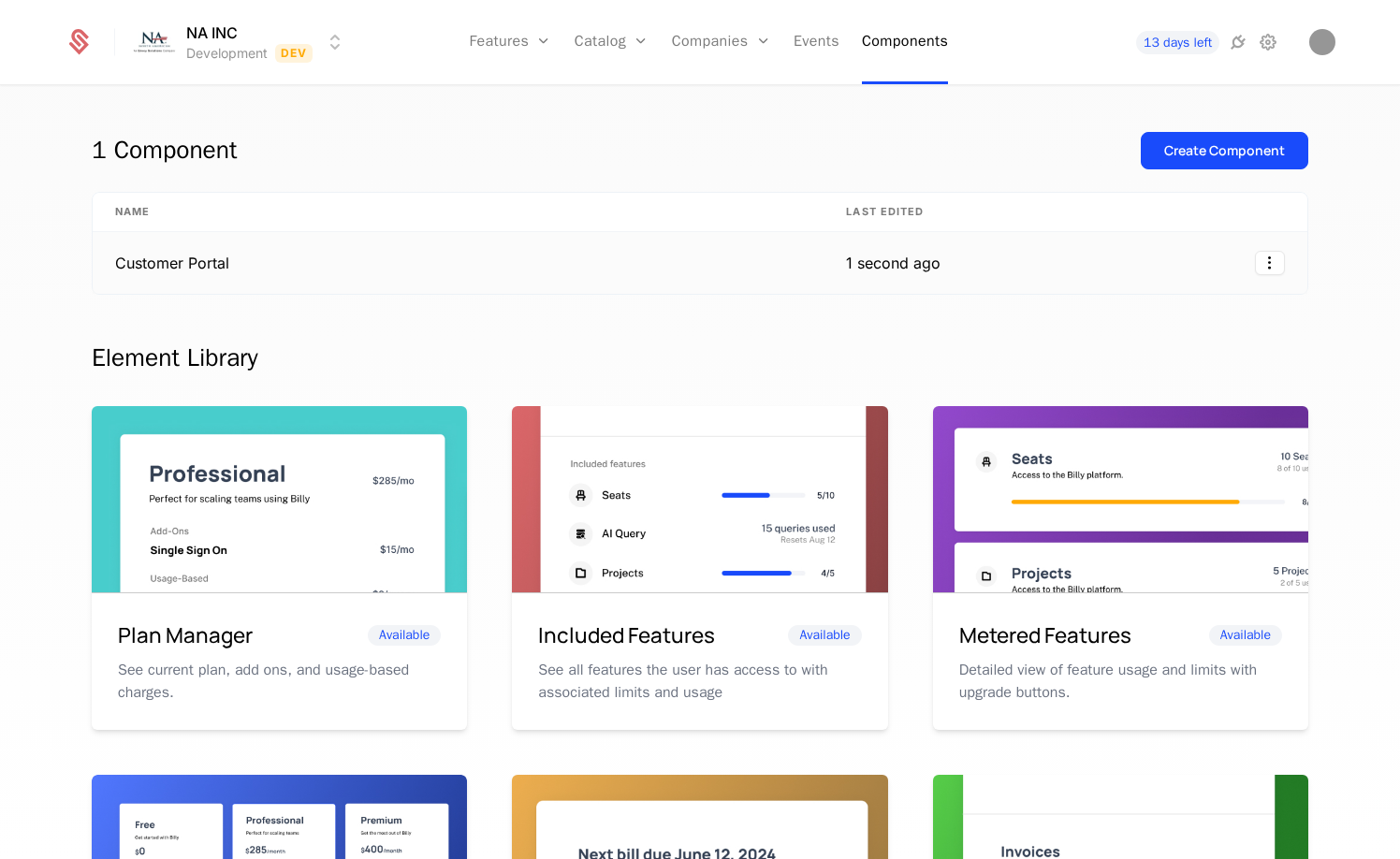 click on "Customer Portal" at bounding box center [458, 263] 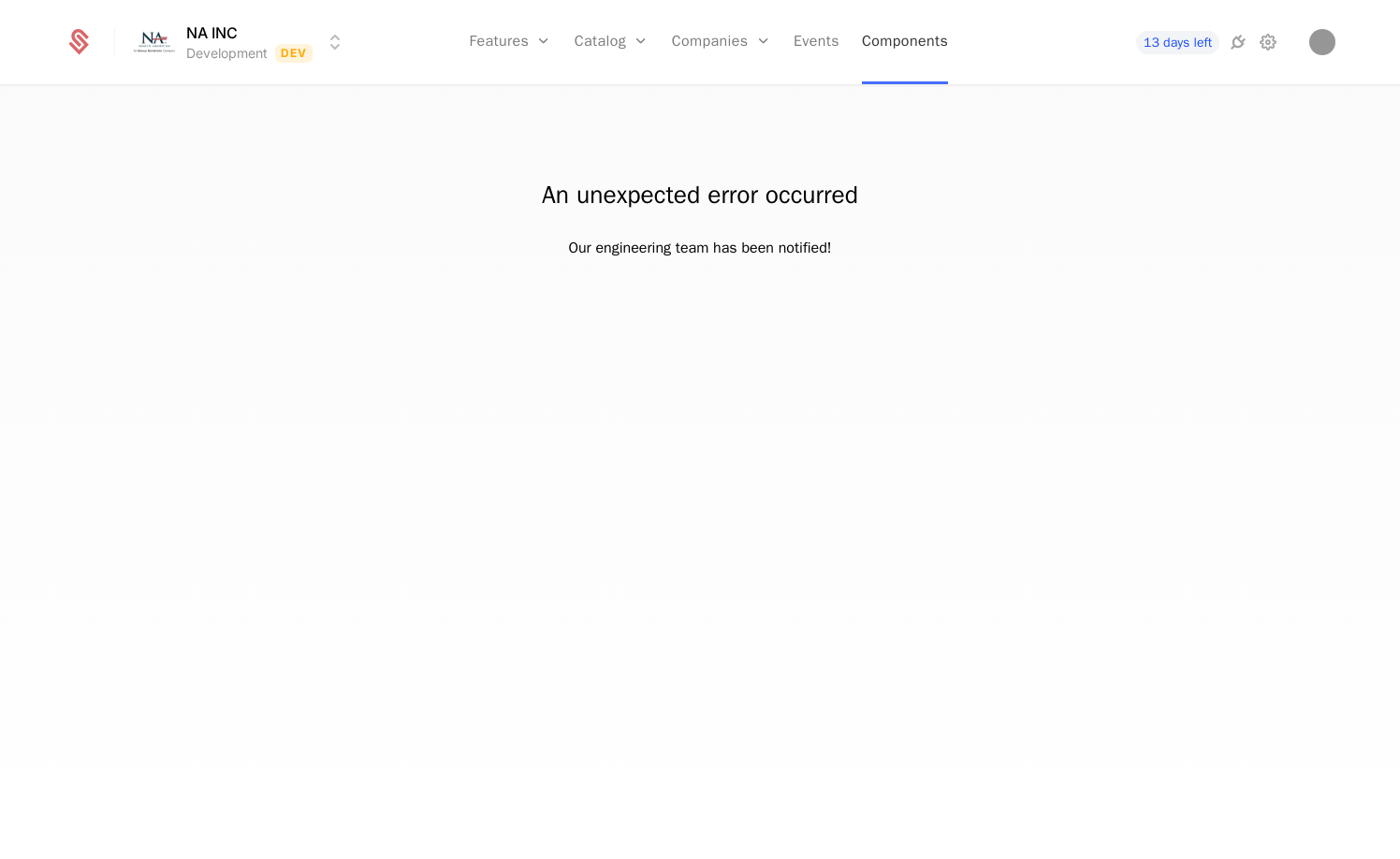 click on "Components" at bounding box center [905, 42] 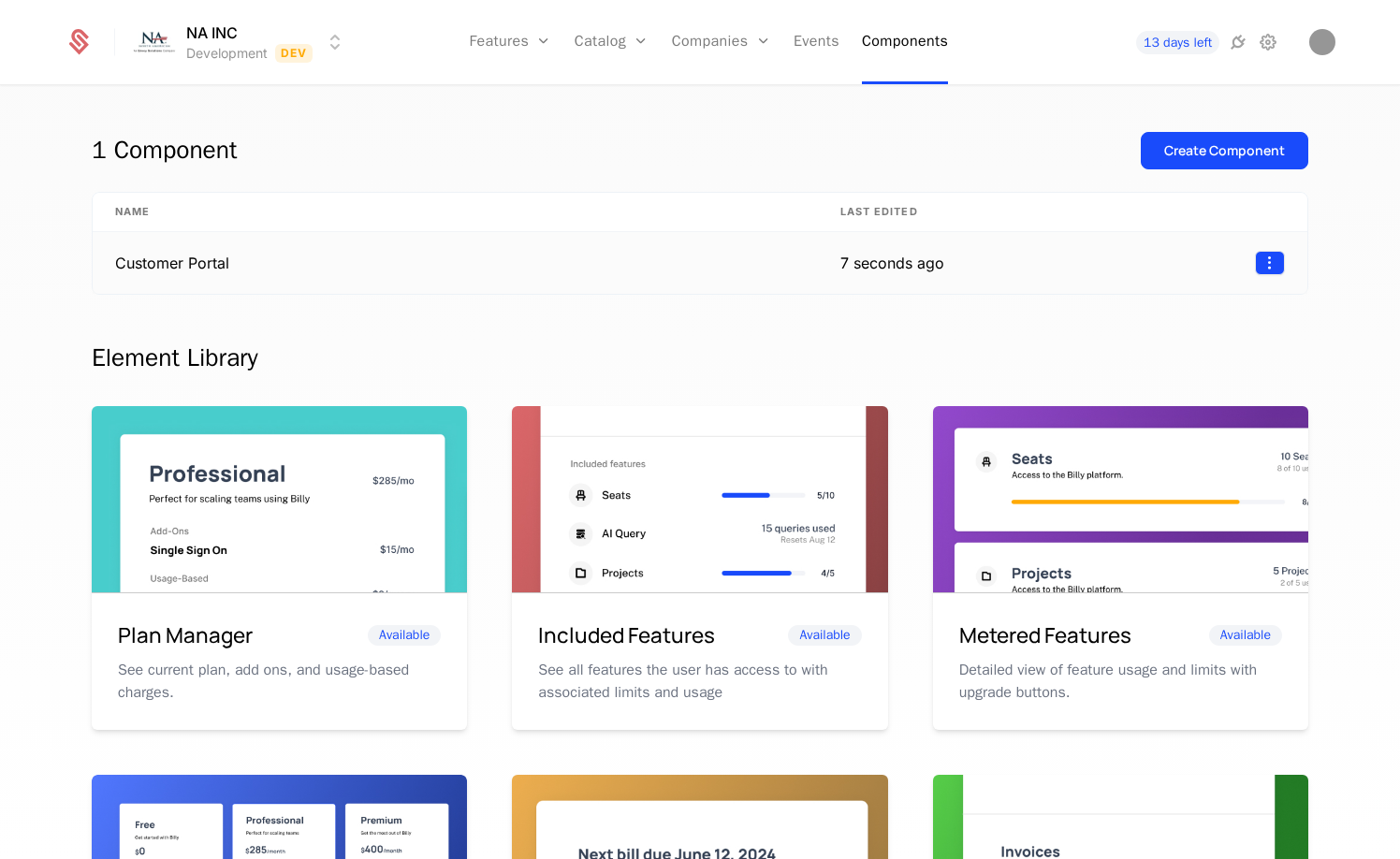 click on "NA INC Development Dev Features Features Flags Catalog Plans Add Ons Configuration Companies Companies Users Events Components 13 days left 1 Component Create Component Name Last edited Customer Portal 7 seconds ago Element Library Plan Manager Available See current plan, add ons, and usage-based charges. Included Features Available See all features the user has access to with associated limits and usage Metered Features Available Detailed view of feature usage and limits with upgrade buttons. Plans Table Available Provide an intuitive upgrade path by surfacing current and live plans. Upcoming Bill Available See estimated upcoming bill based on current entitlements and usage. Invoices Available See a list of recent invoices sent to the user. Click to view detail. Payment Method Available See and easily edit current payment method on file. Usage Graphs Coming soon Show usage over time to surface usage trends. Public Pricing Page Coming soon Embed a fully feature pricing table on your marketing site." at bounding box center (700, 430) 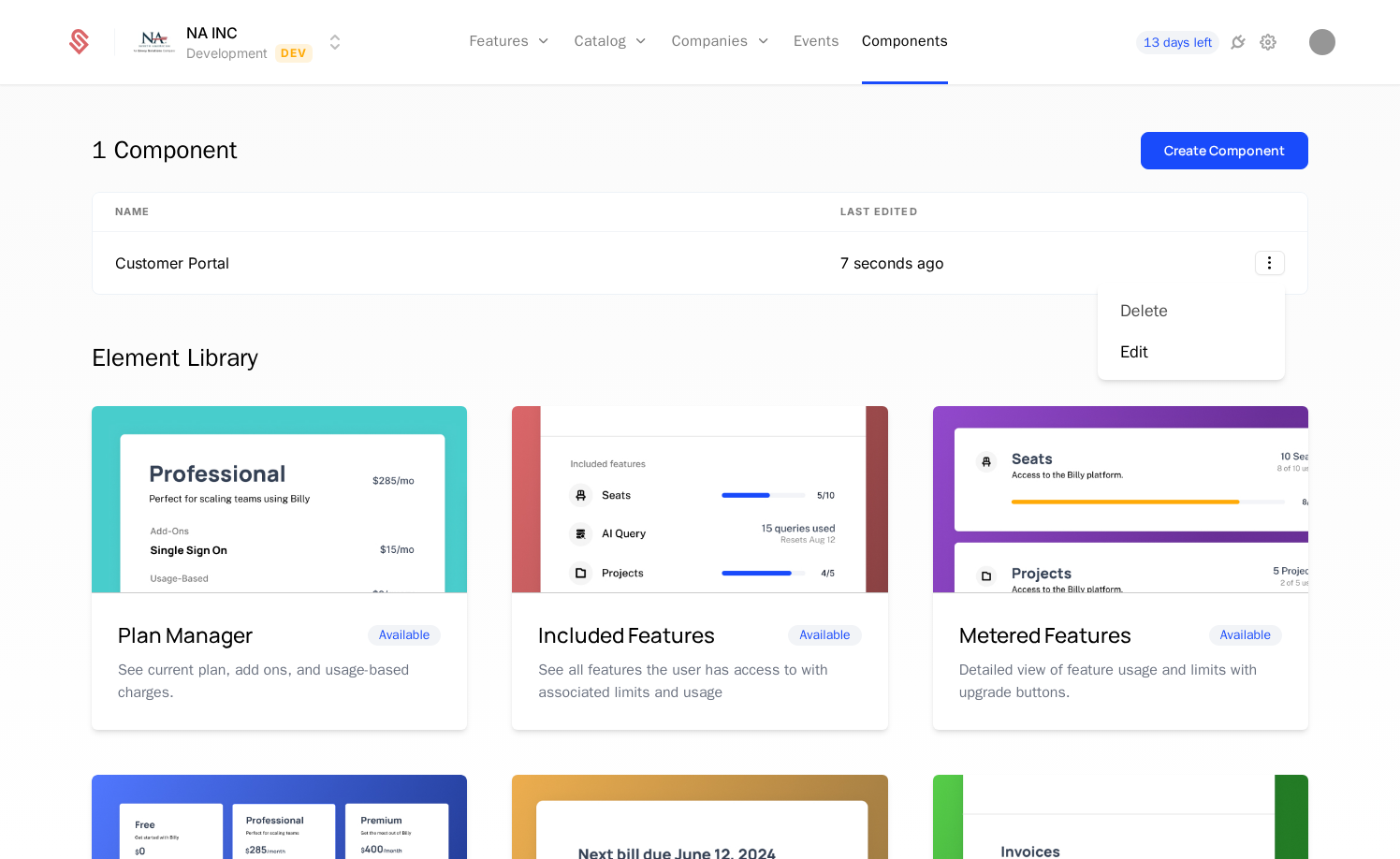 click on "Delete" at bounding box center [1144, 311] 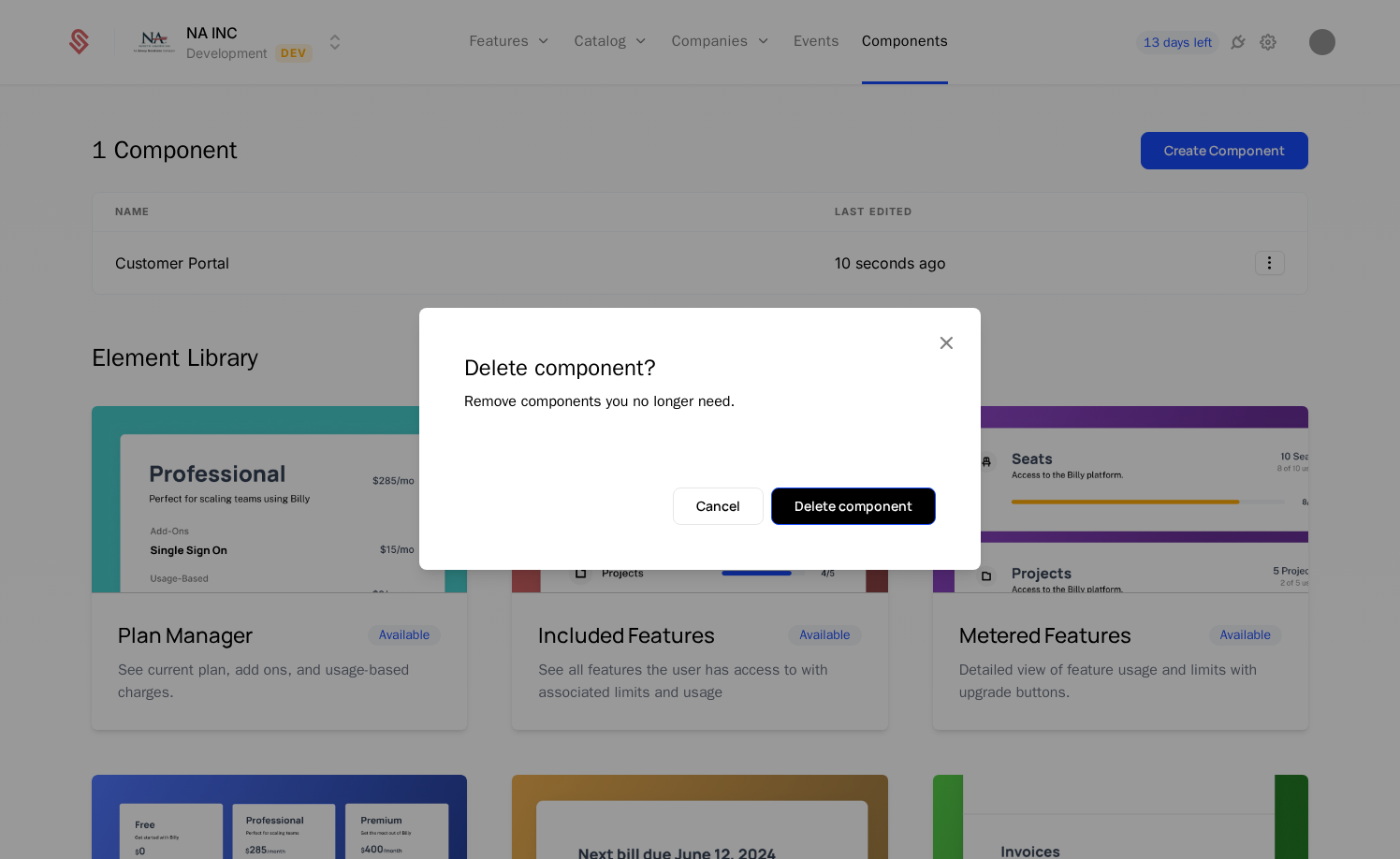 click on "Delete component" at bounding box center [853, 506] 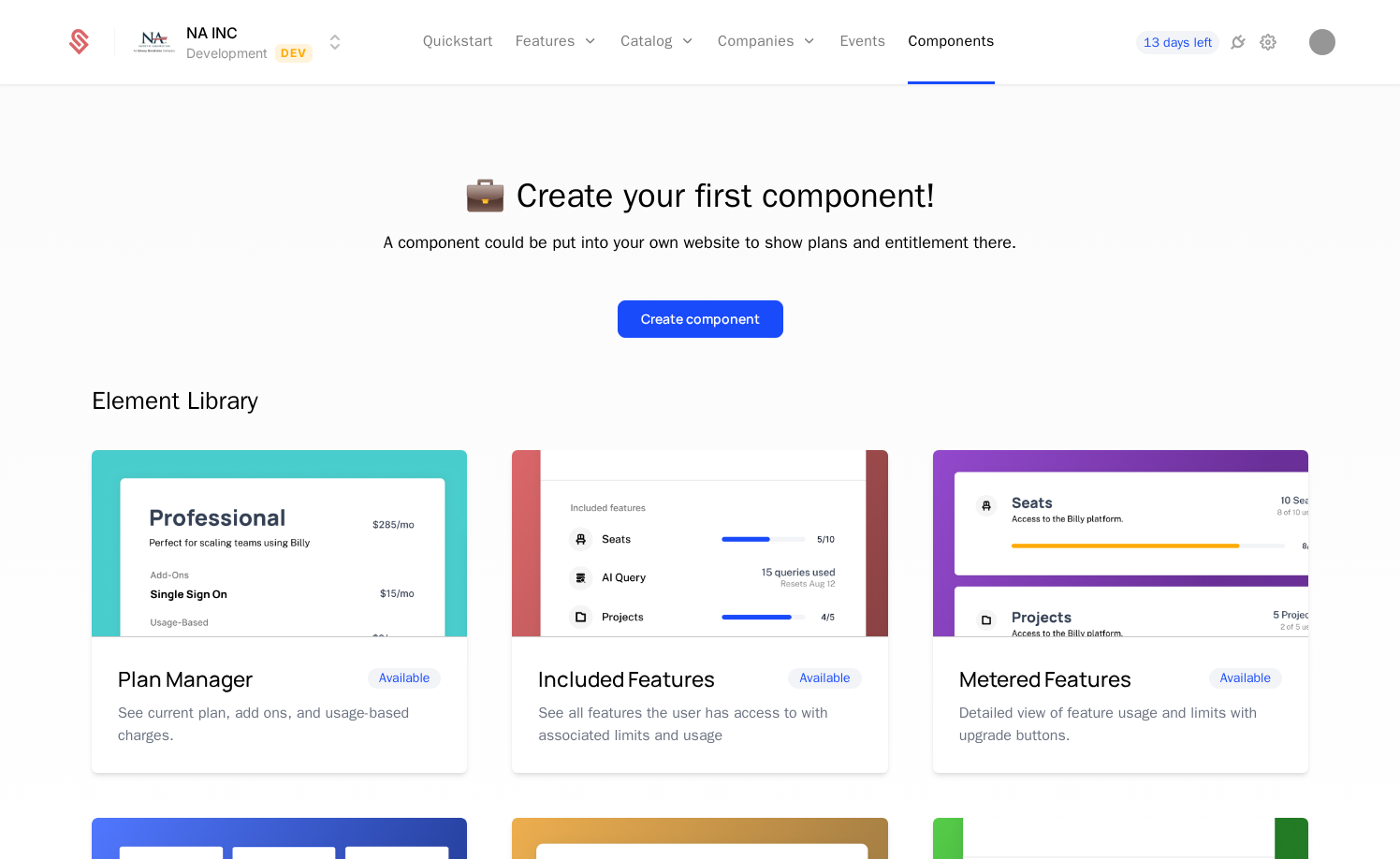 click on "Create component" at bounding box center (700, 304) 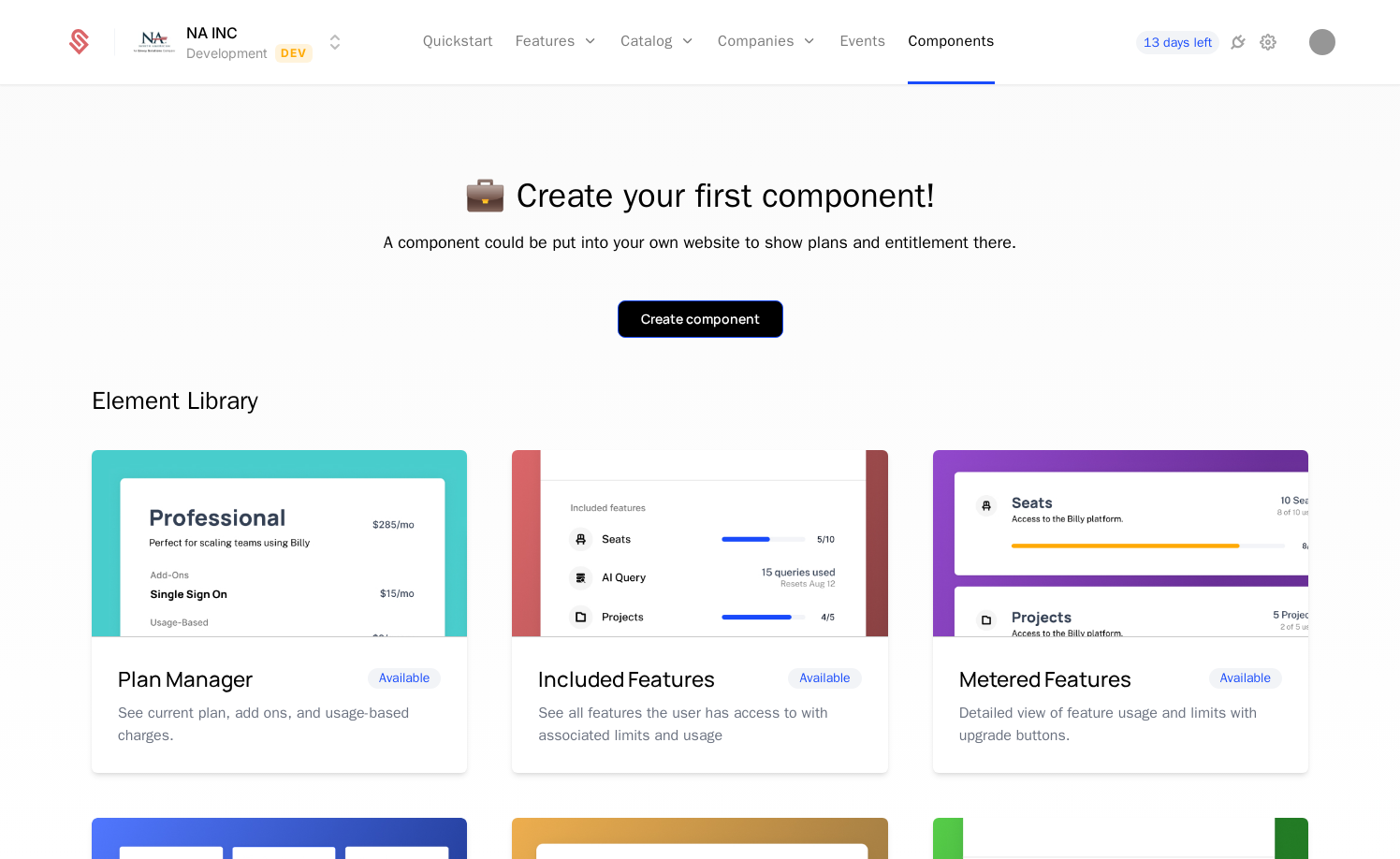 drag, startPoint x: 731, startPoint y: 298, endPoint x: 727, endPoint y: 313, distance: 15.524175 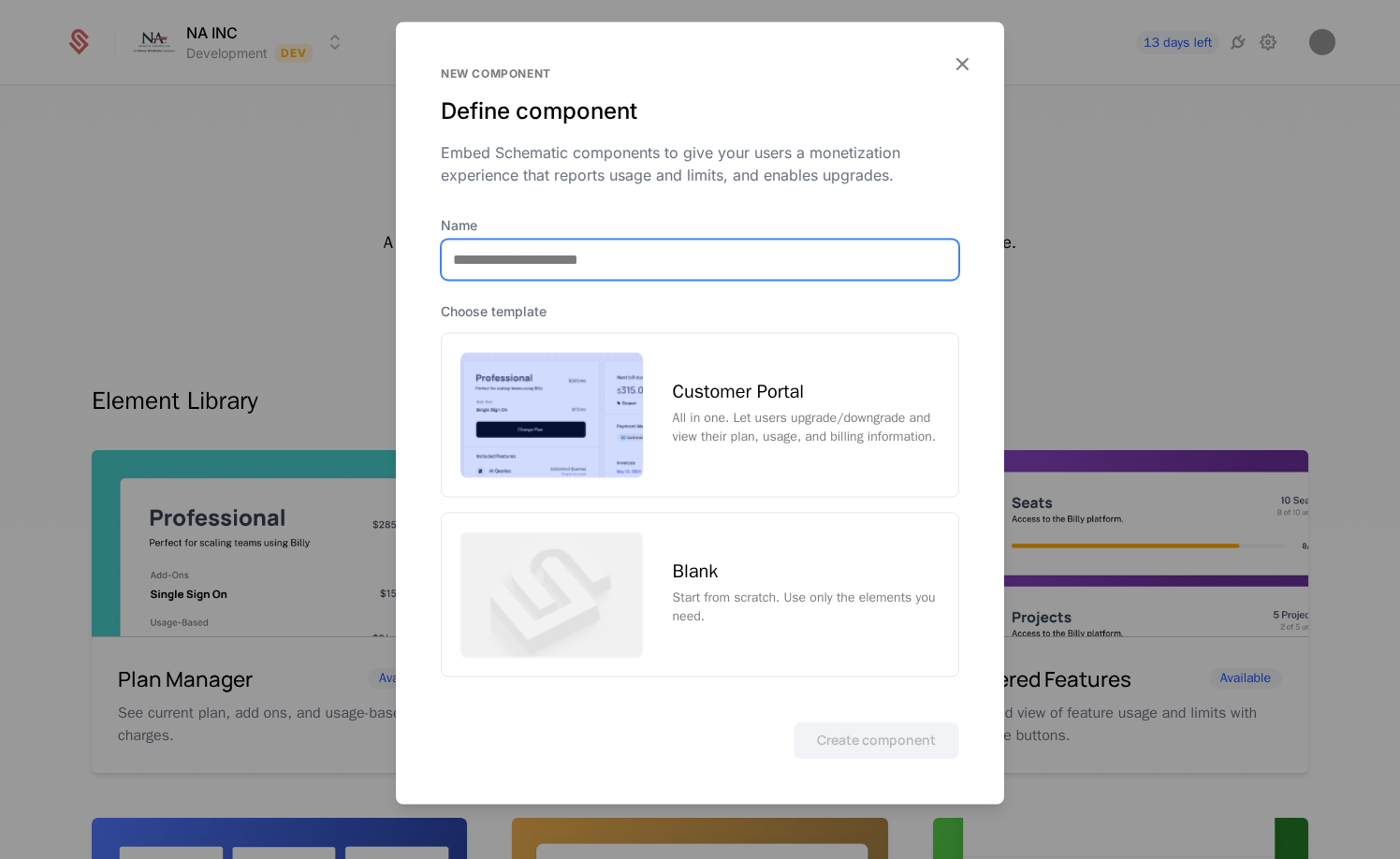 click on "Name" at bounding box center (700, 259) 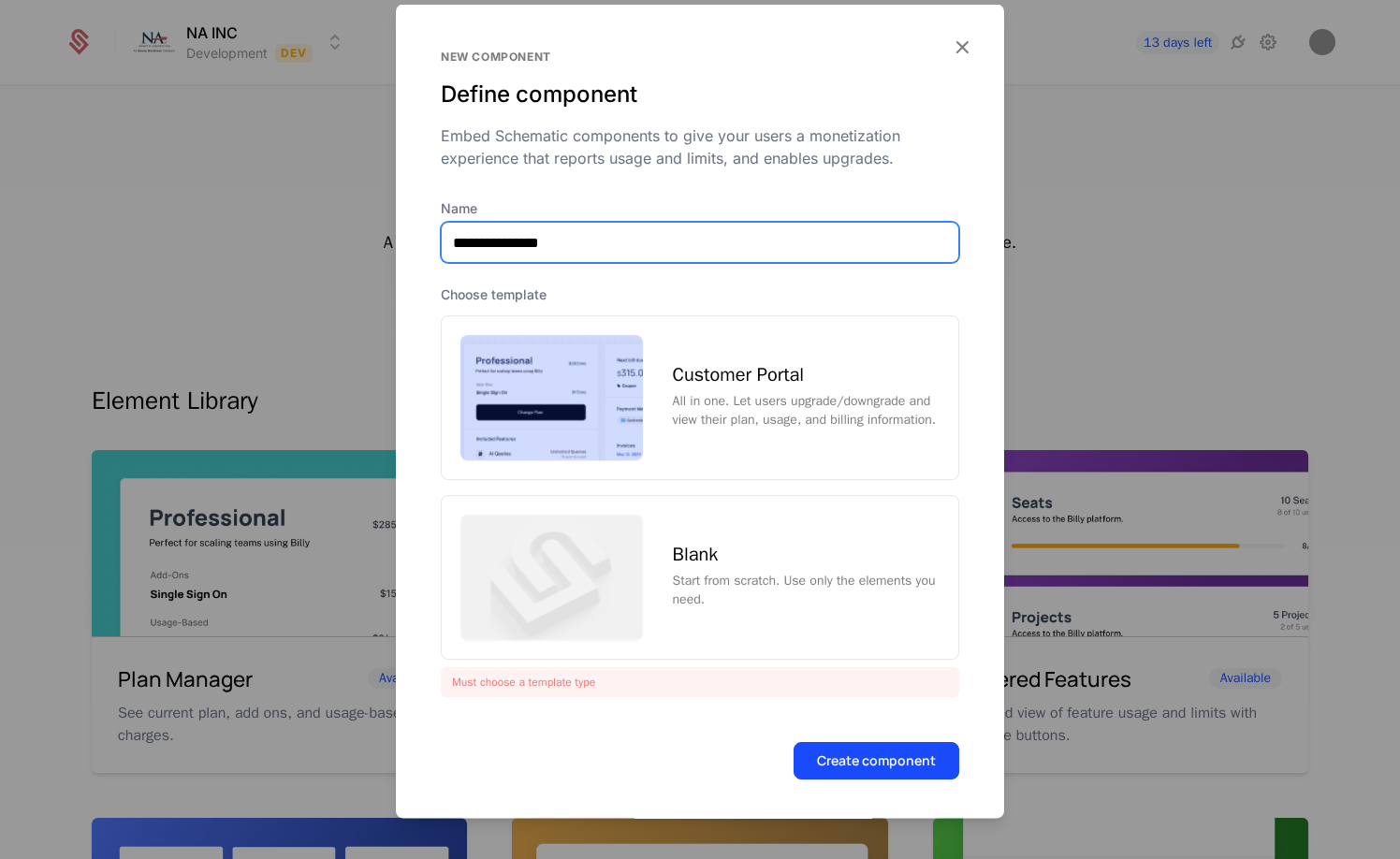 type on "**********" 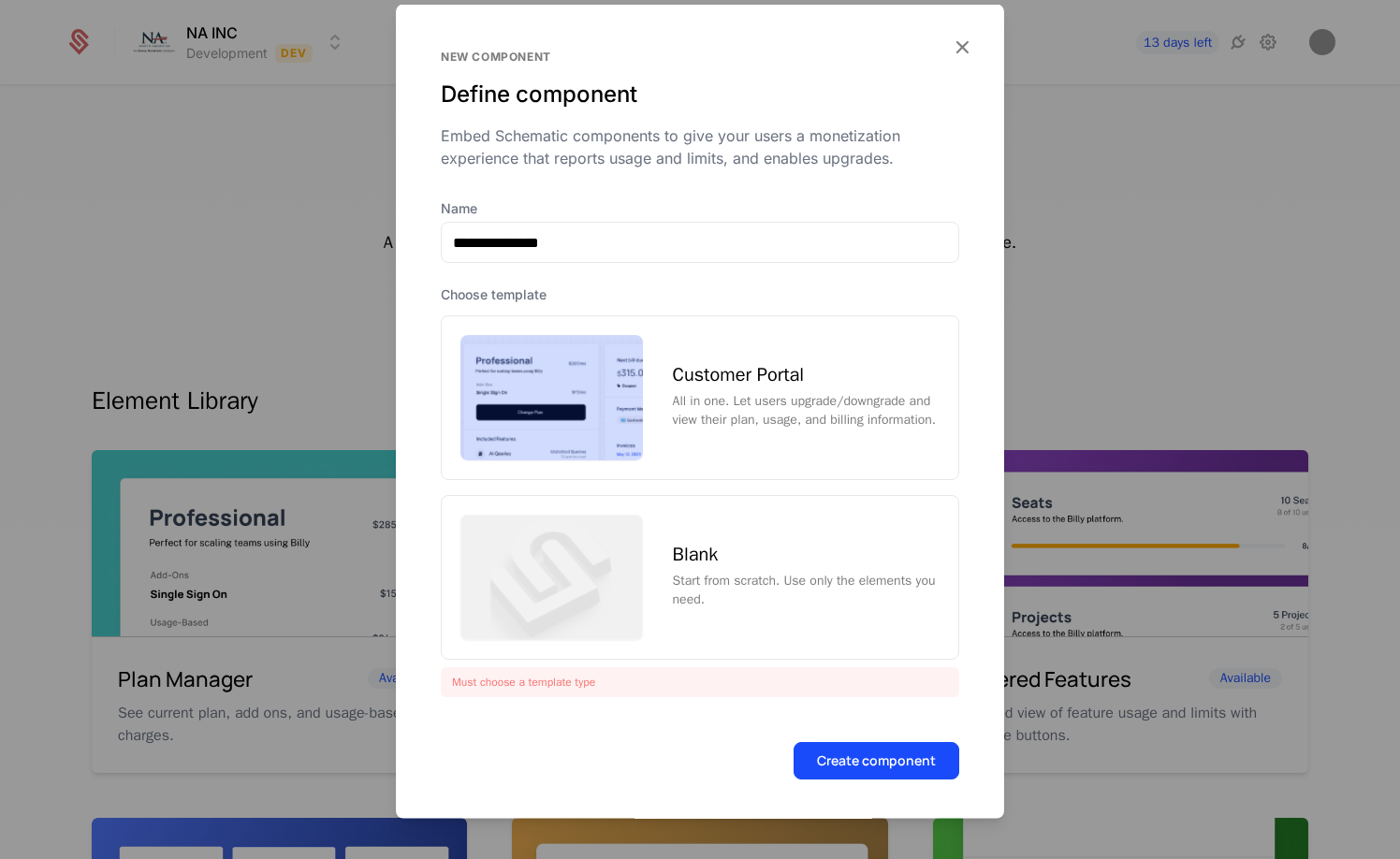 click on "All in one. Let users upgrade/downgrade and view their plan, usage, and billing information." at bounding box center [806, 410] 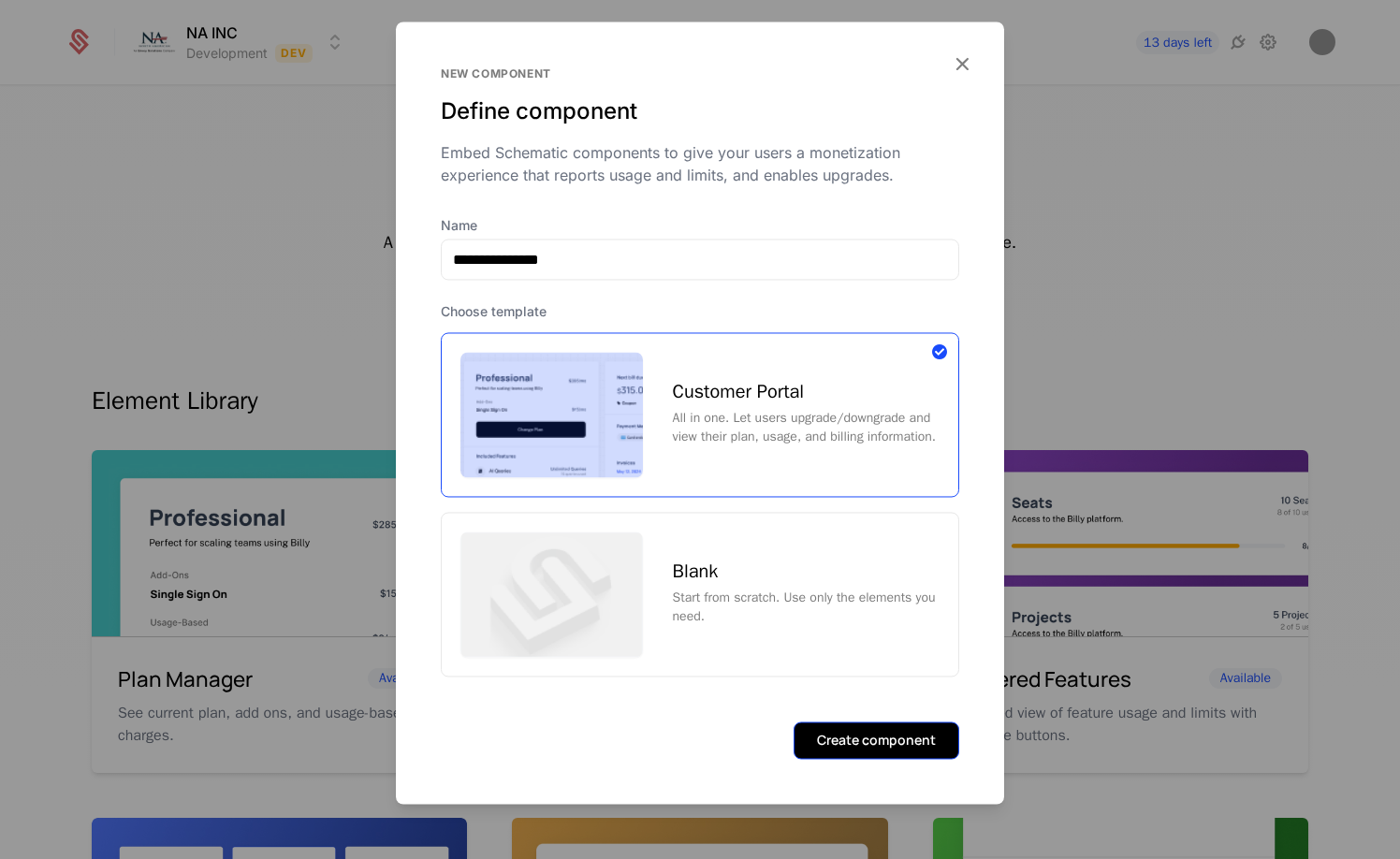 click on "Create component" at bounding box center [876, 740] 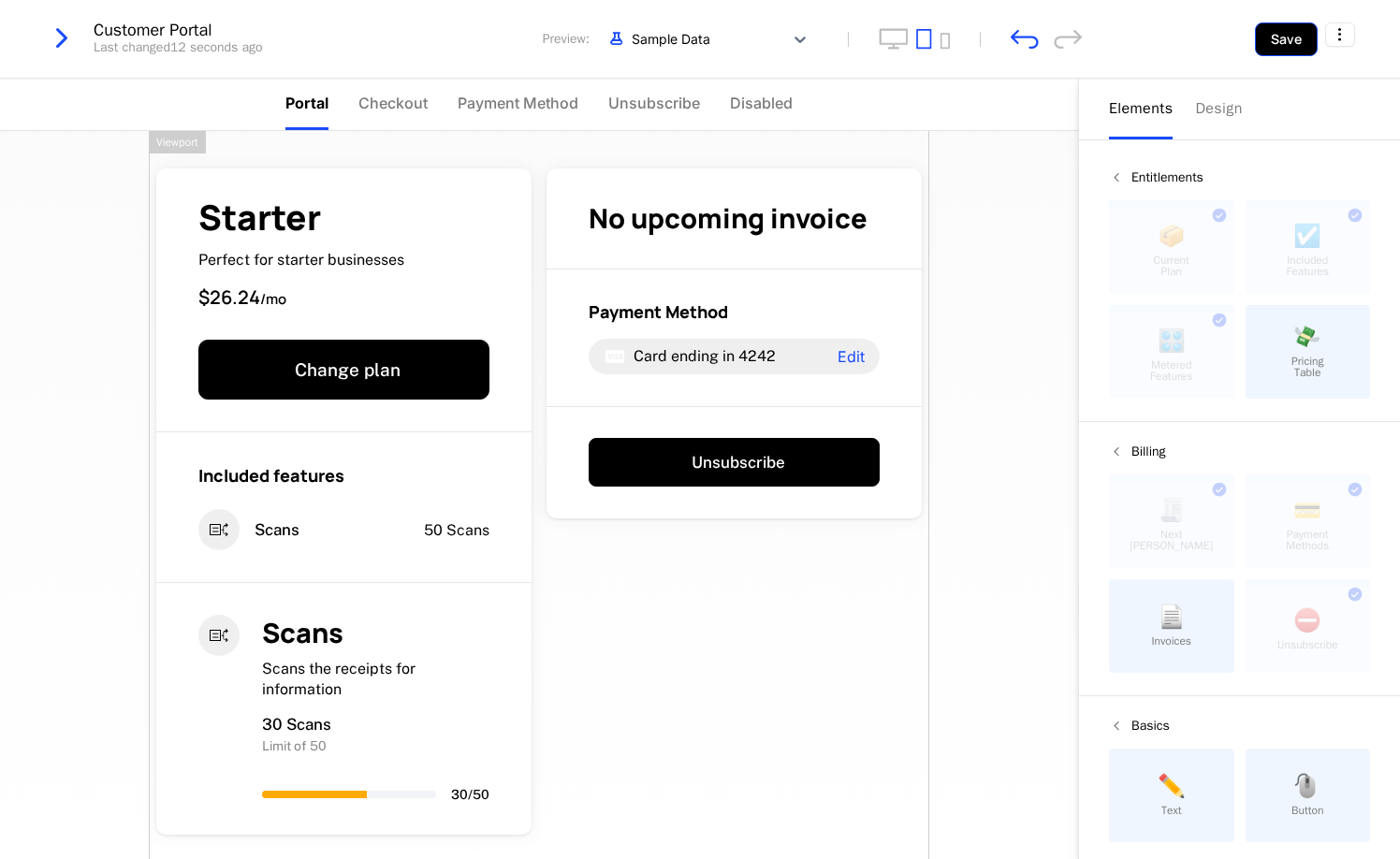 click on "Save" at bounding box center [1286, 39] 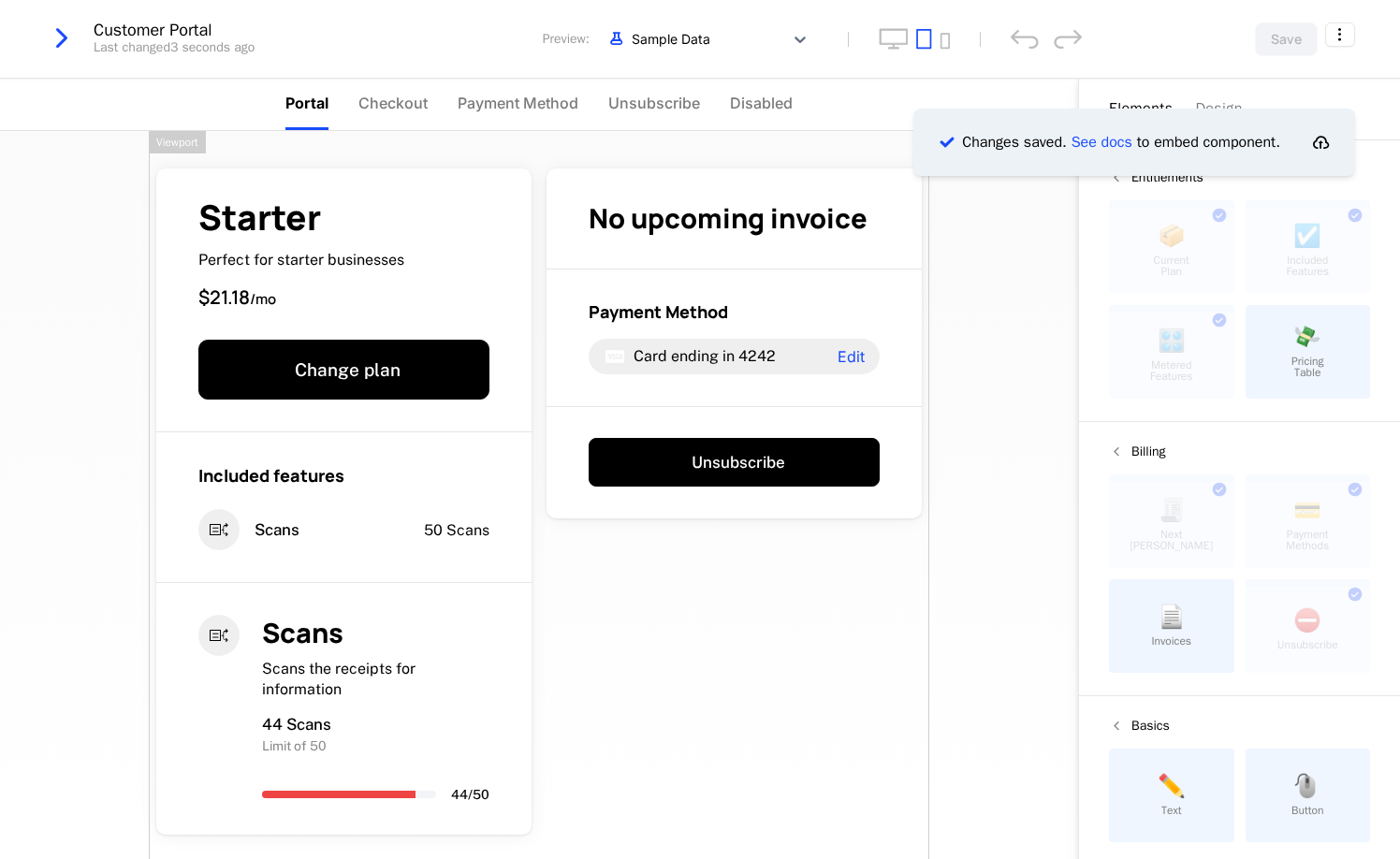 click at bounding box center [62, 38] 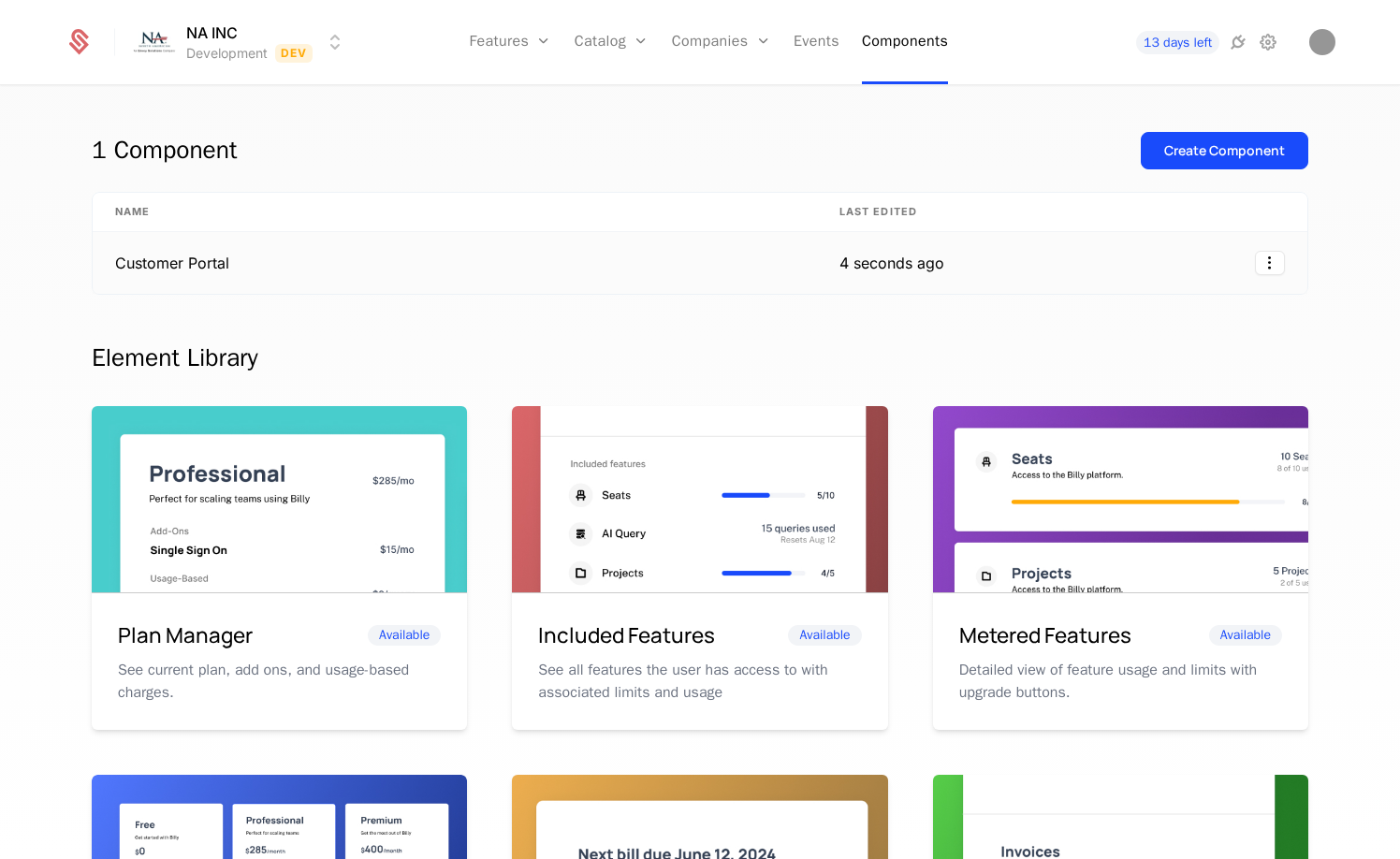 click on "Customer Portal" at bounding box center (455, 263) 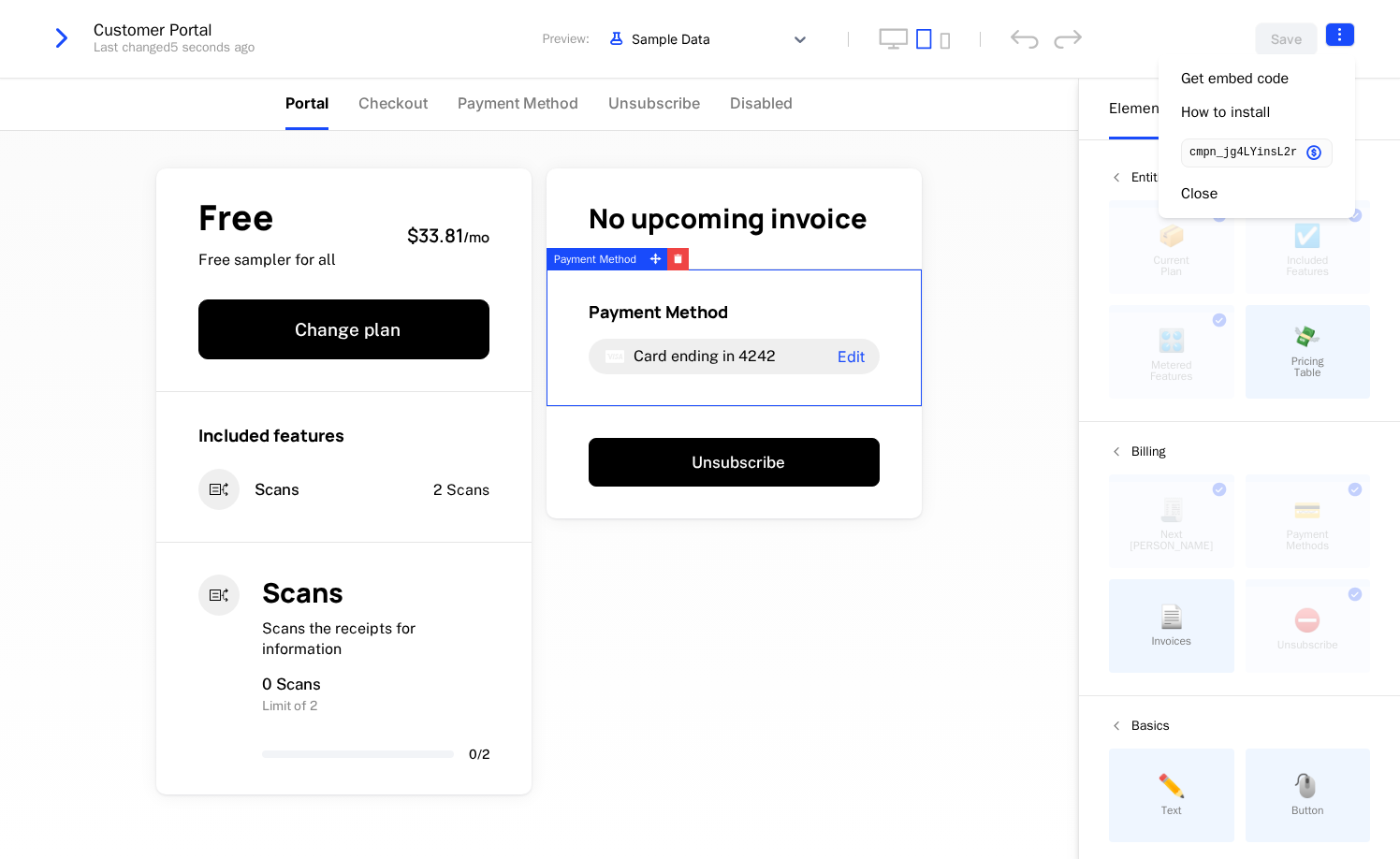 click on "NA INC Development Dev Features Features Flags Catalog Plans Add Ons Configuration Companies Companies Users Events Components 13 days left Customer Portal Last changed  5 seconds ago Preview: Sample Data Save Portal Checkout Payment Method Unsubscribe Disabled Free Free sampler for all $33.81 / mo Change plan Included features Scans 2   Scans Scans Scans the receipts for information 0   Scans Limit of 2 0 / 2 No upcoming invoice Payment Method Card ending in   4242 Edit Unsubscribe Powered by   Elements Design Entitlements 📦 Current Plan This component can only be used once ☑️ Included Features This component can only be used once 🎛️ Metered Features This component can only be used once 💸 Pricing Table Billing 🧾 Next Bill Due This component can only be used once 💳 Payment Methods This component can only be used once 📄 Invoices ⛔️ Unsubscribe This component can only be used once Basics ✏️ Text 🖱️ Button Payment Method
Best Viewed on Desktop mobile device ." at bounding box center (700, 430) 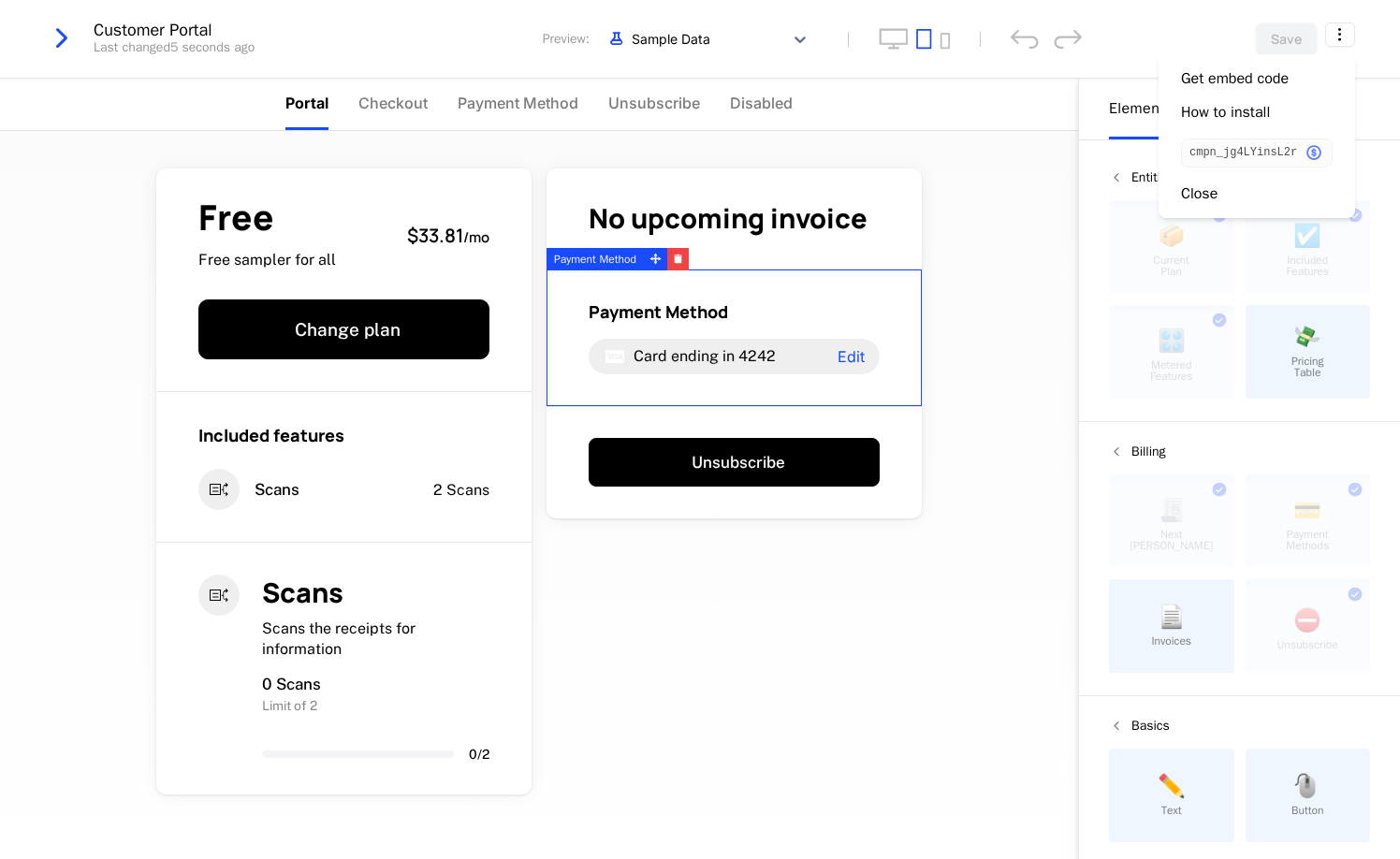 click on "cmpn_jg4LYinsL2r" at bounding box center [1243, 153] 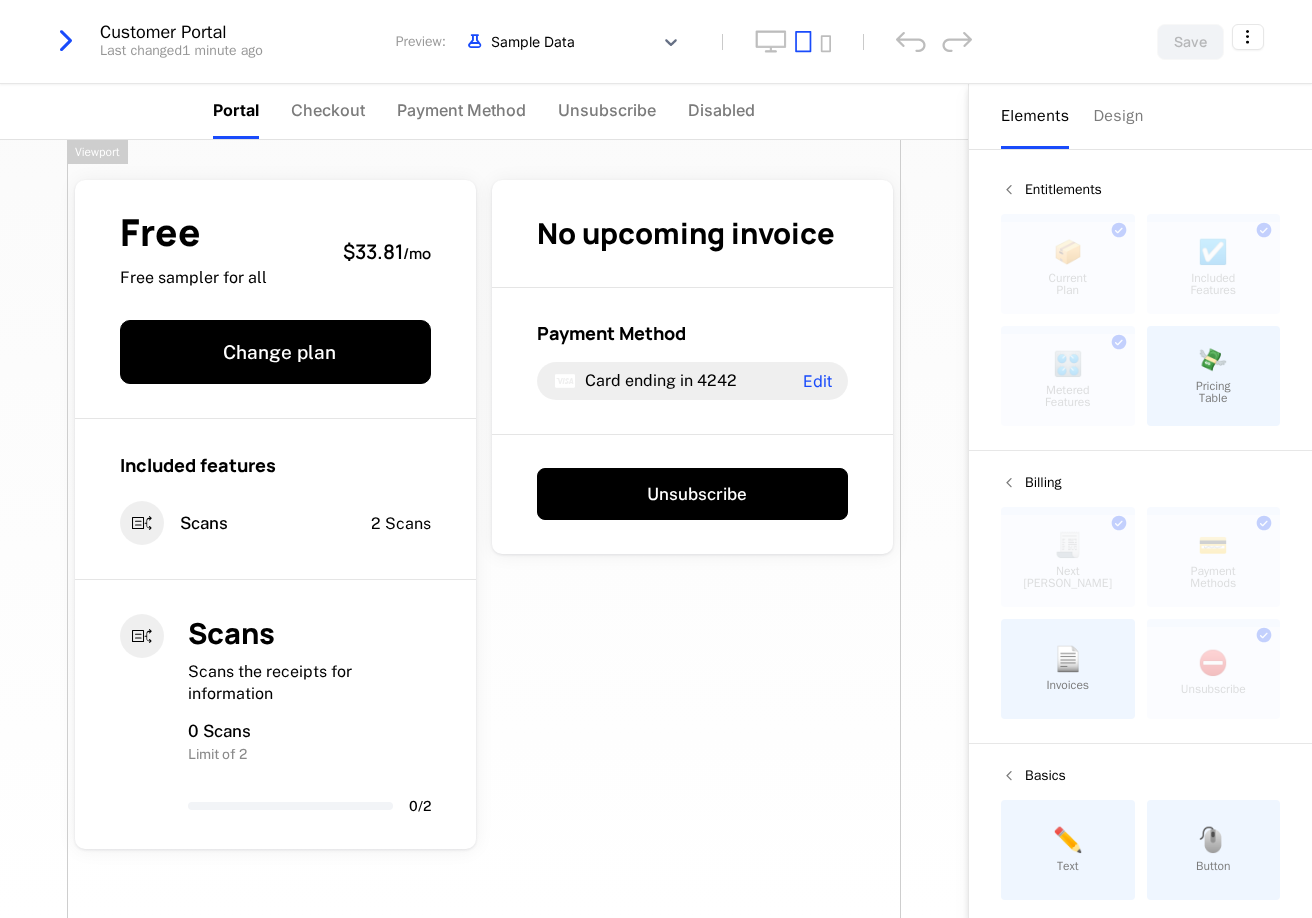 click on "NA INC Development Dev Features Features Flags Catalog Plans Add Ons Configuration Companies Companies Users Events Components 13 days left Customer Portal Last changed  1 minute ago Preview: Sample Data Save Portal Checkout Payment Method Unsubscribe Disabled Free Free sampler for all $33.81 / mo Change plan Included features Scans 2   Scans Scans Scans the receipts for information 0   Scans Limit of 2 0 / 2 No upcoming invoice Payment Method Card ending in   4242 Edit Unsubscribe Powered by   Elements Design Entitlements 📦 Current Plan This component can only be used once ☑️ Included Features This component can only be used once 🎛️ Metered Features This component can only be used once 💸 Pricing Table Billing 🧾 Next Bill Due This component can only be used once 💳 Payment Methods This component can only be used once 📄 Invoices ⛔️ Unsubscribe This component can only be used once Basics ✏️ Text 🖱️ Button Viewport
Best Viewed on Desktop mobile device ." at bounding box center [656, 459] 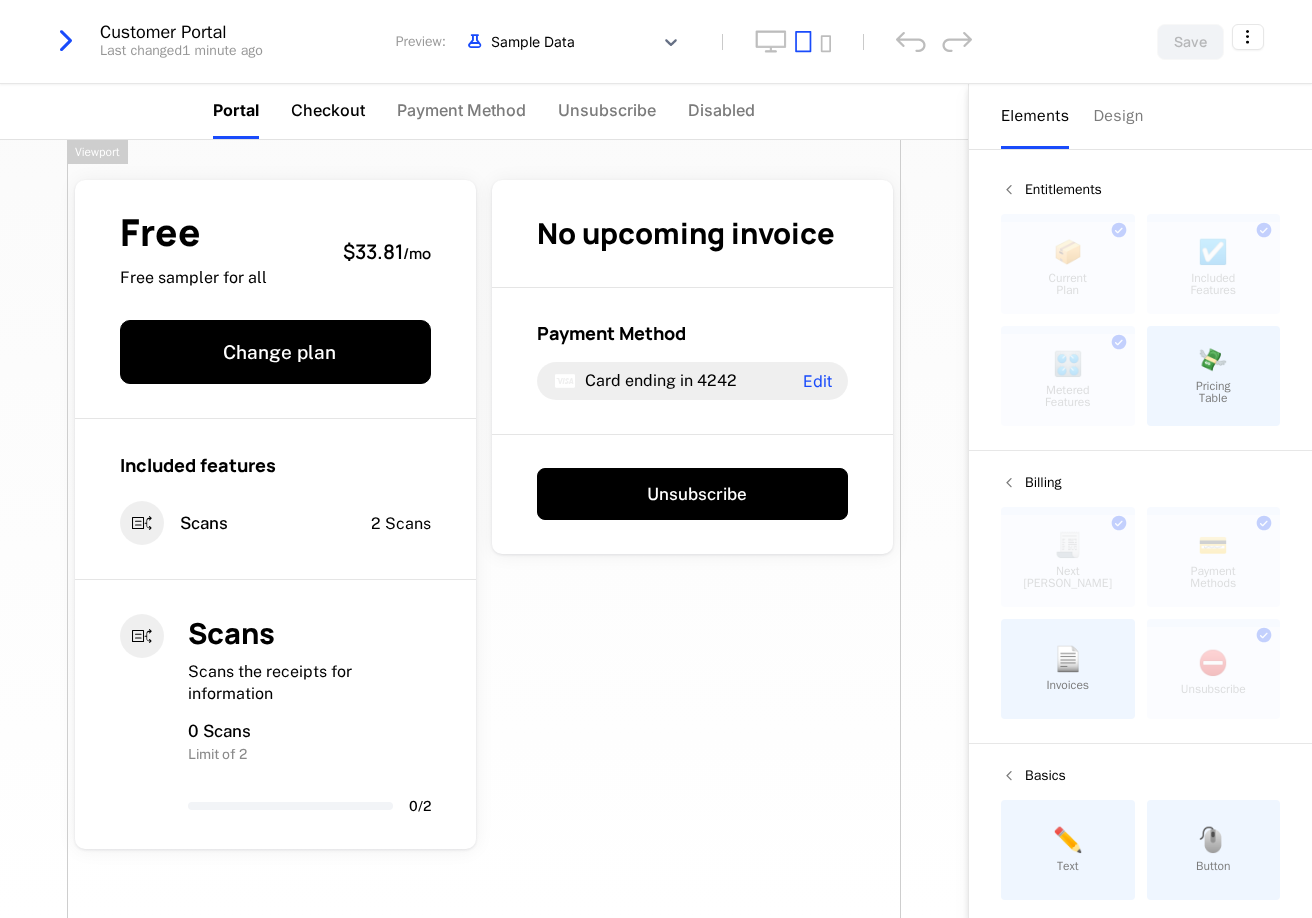 click on "Checkout" at bounding box center (328, 110) 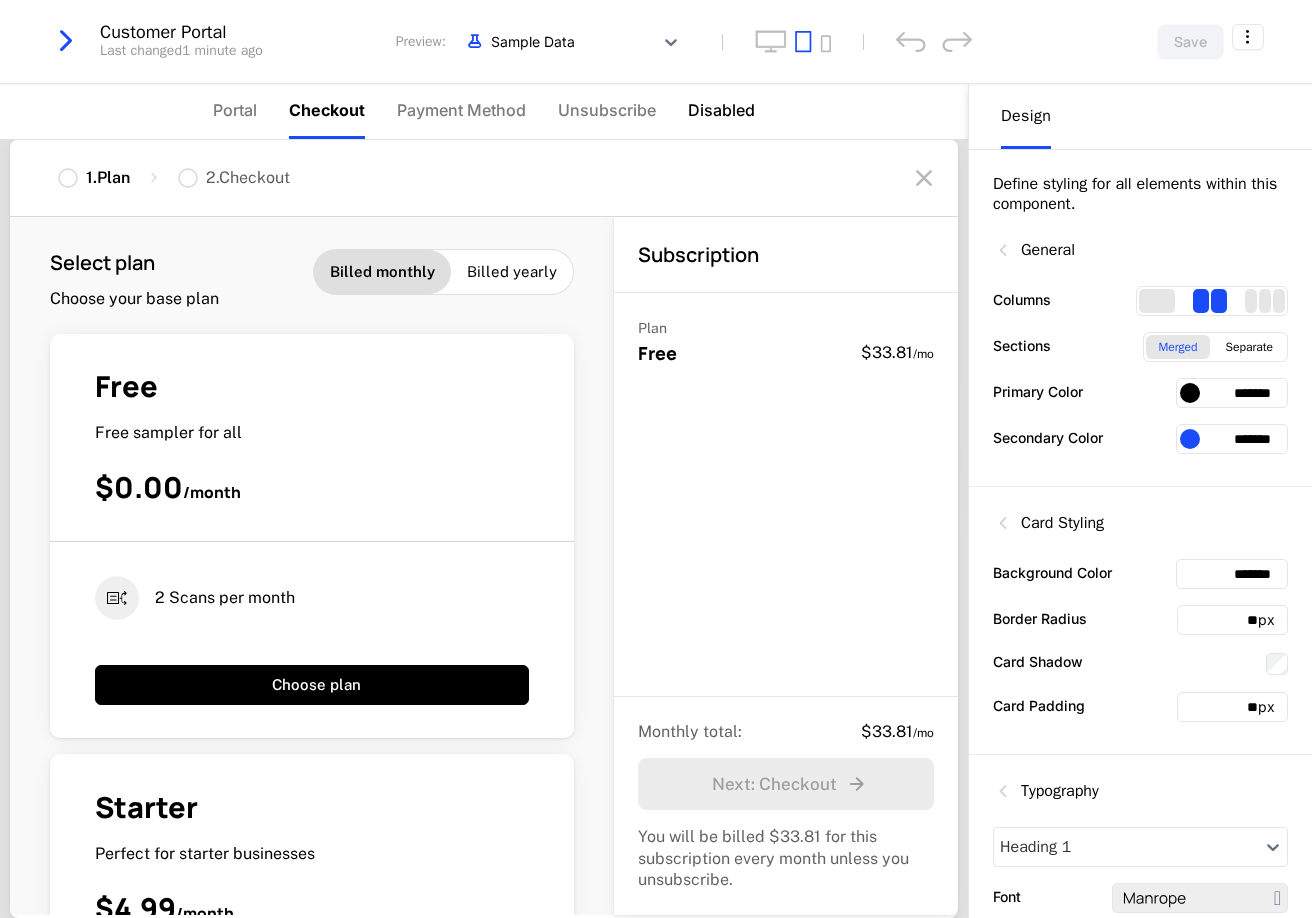 click on "Disabled" at bounding box center (721, 110) 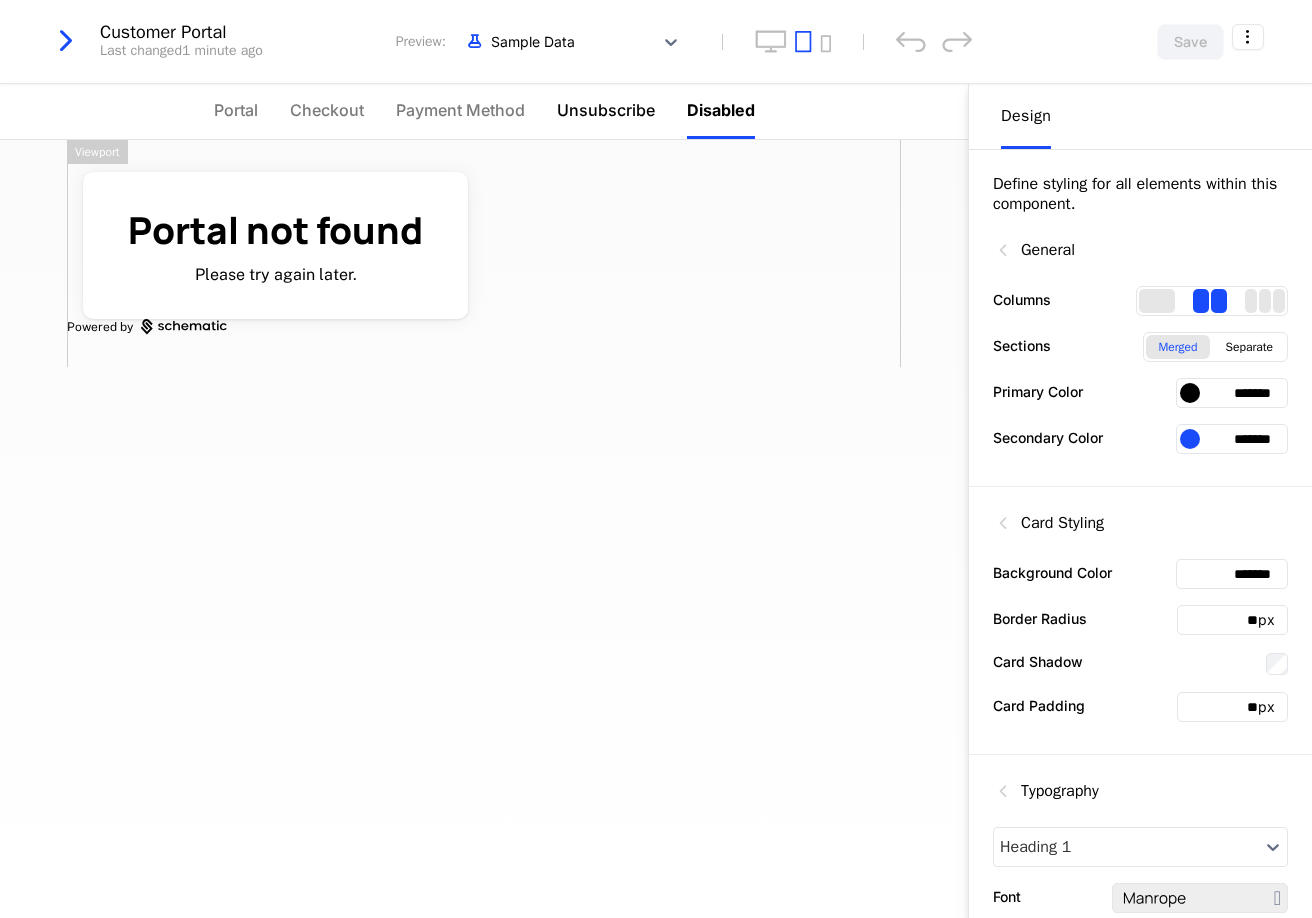 click on "Unsubscribe" at bounding box center (606, 110) 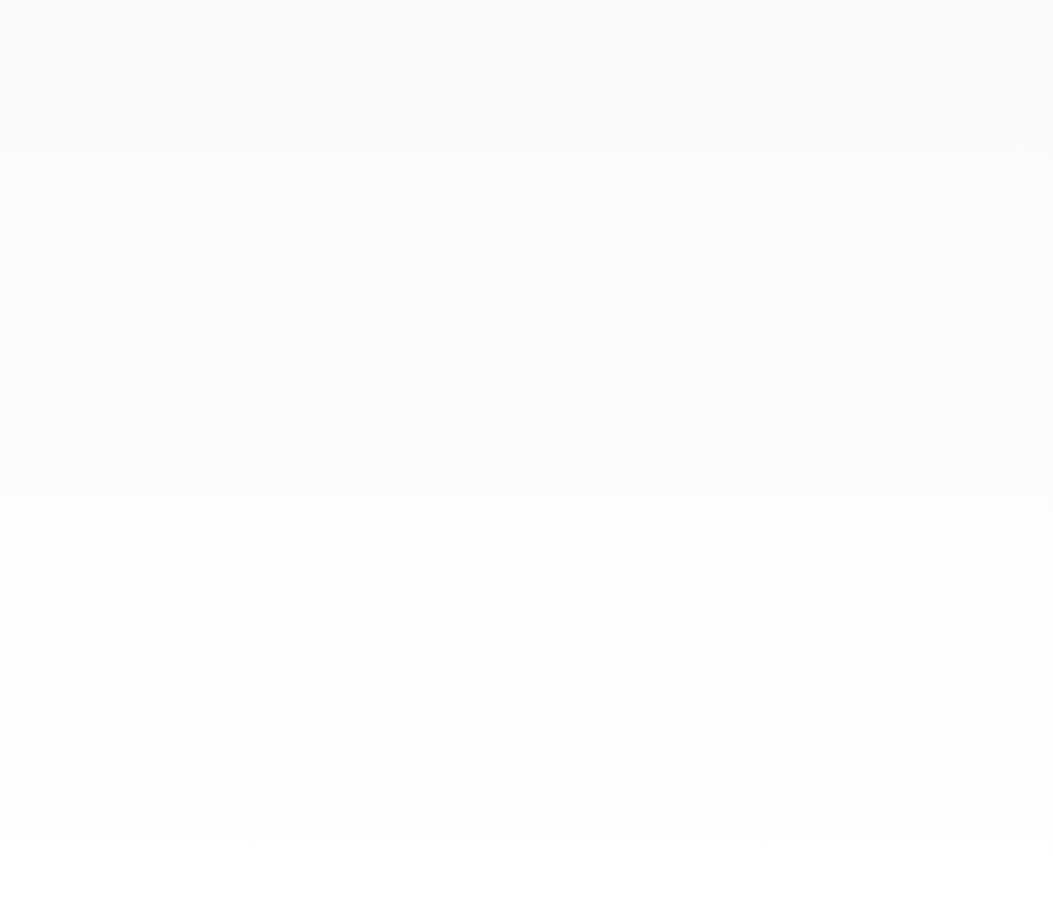 scroll, scrollTop: 0, scrollLeft: 0, axis: both 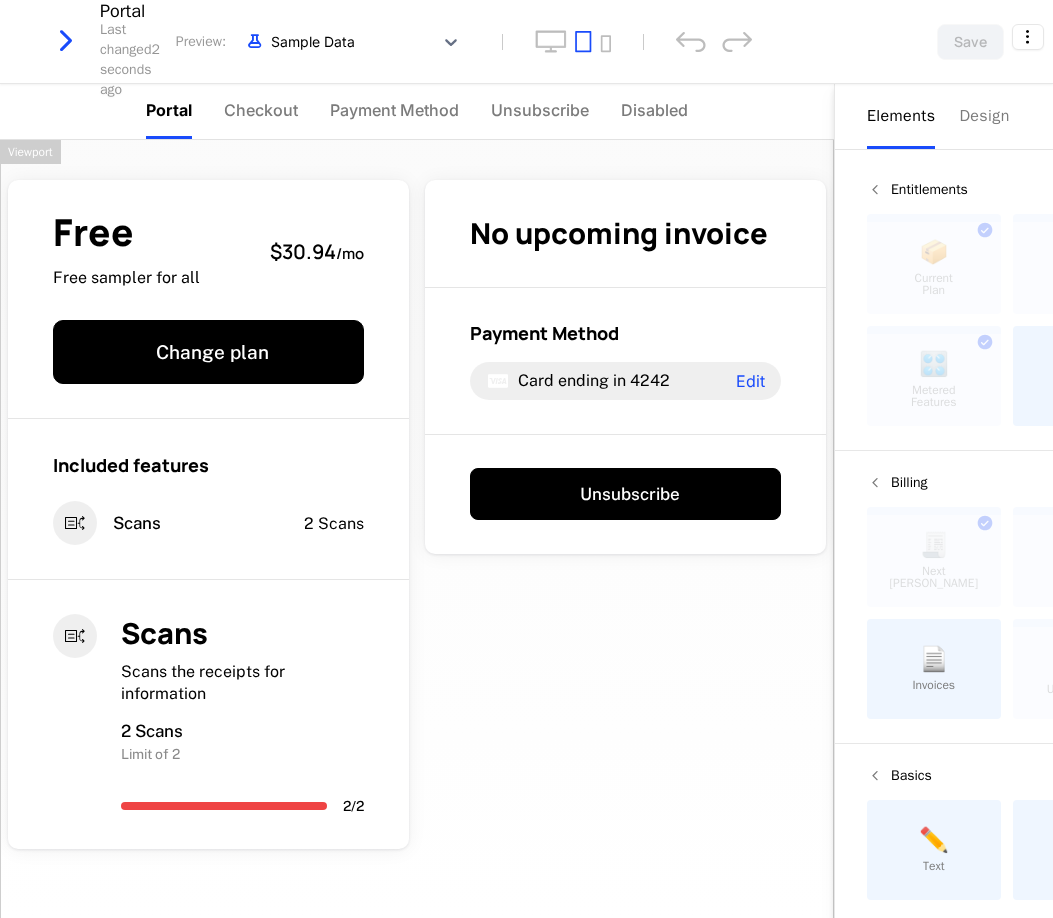click on "Last changed  2 seconds ago" at bounding box center (138, 60) 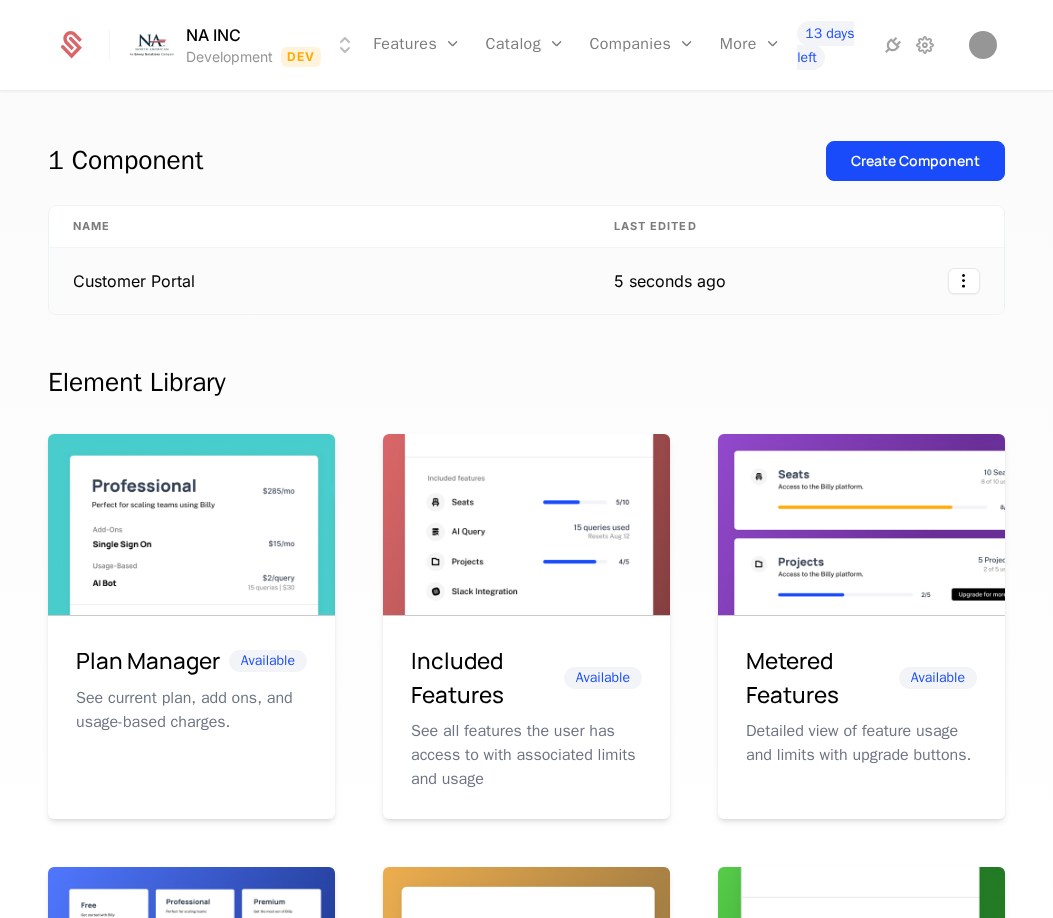 click on "Customer Portal" at bounding box center [319, 281] 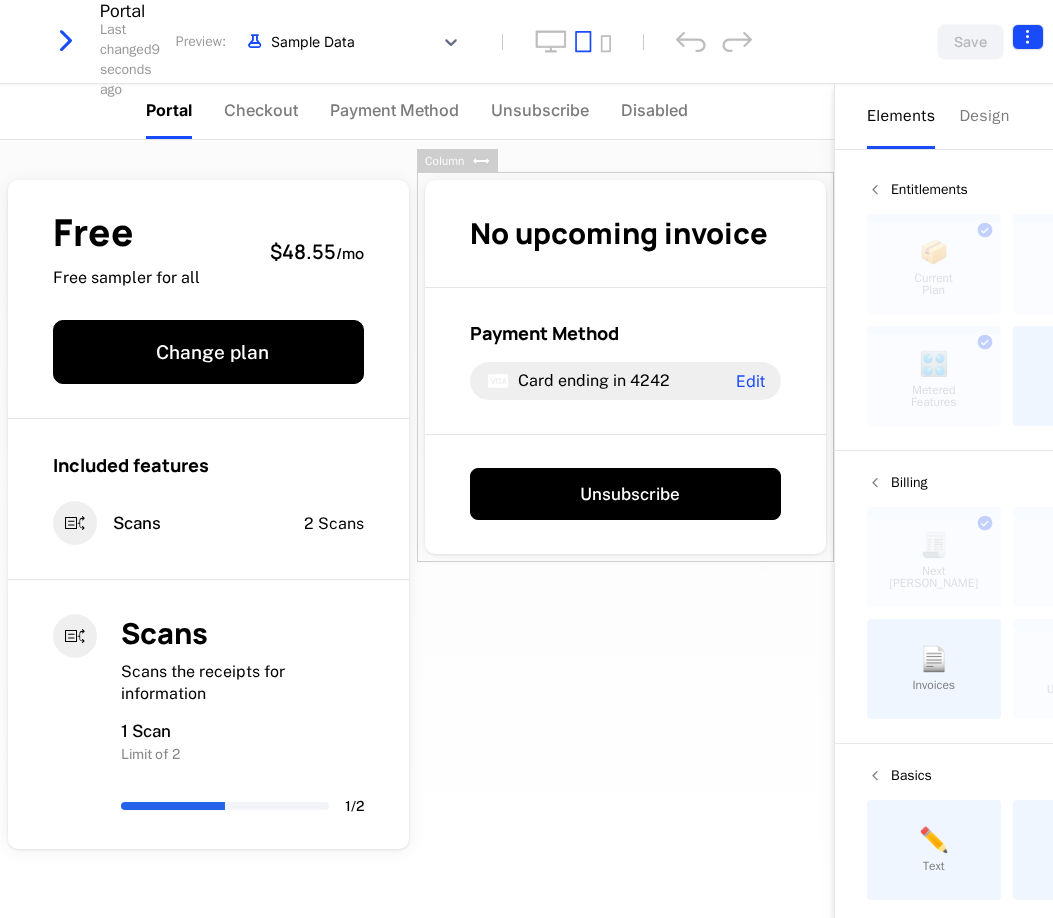 click on "NA INC Development Dev Features Features Flags Catalog Plans Add Ons Configuration Companies Companies Users More Events Components 13 days left Customer Portal Last changed  9 seconds ago Preview: Sample Data Save Portal Checkout Payment Method Unsubscribe Disabled Free Free sampler for all $48.55 / mo Change plan Included features Scans 2   Scans Scans Scans the receipts for information 1   Scan Limit of 2 1 / 2 No upcoming invoice Payment Method Card ending in   4242 Edit Unsubscribe Powered by   Elements Design Entitlements 📦 Current Plan This component can only be used once ☑️ Included Features This component can only be used once 🎛️ Metered Features This component can only be used once 💸 Pricing Table Billing 🧾 Next Bill Due This component can only be used once 💳 Payment Methods This component can only be used once 📄 Invoices ⛔️ Unsubscribe This component can only be used once Basics ✏️ Text 🖱️ Button Column
Best Viewed on Desktop mobile device ." at bounding box center (526, 459) 